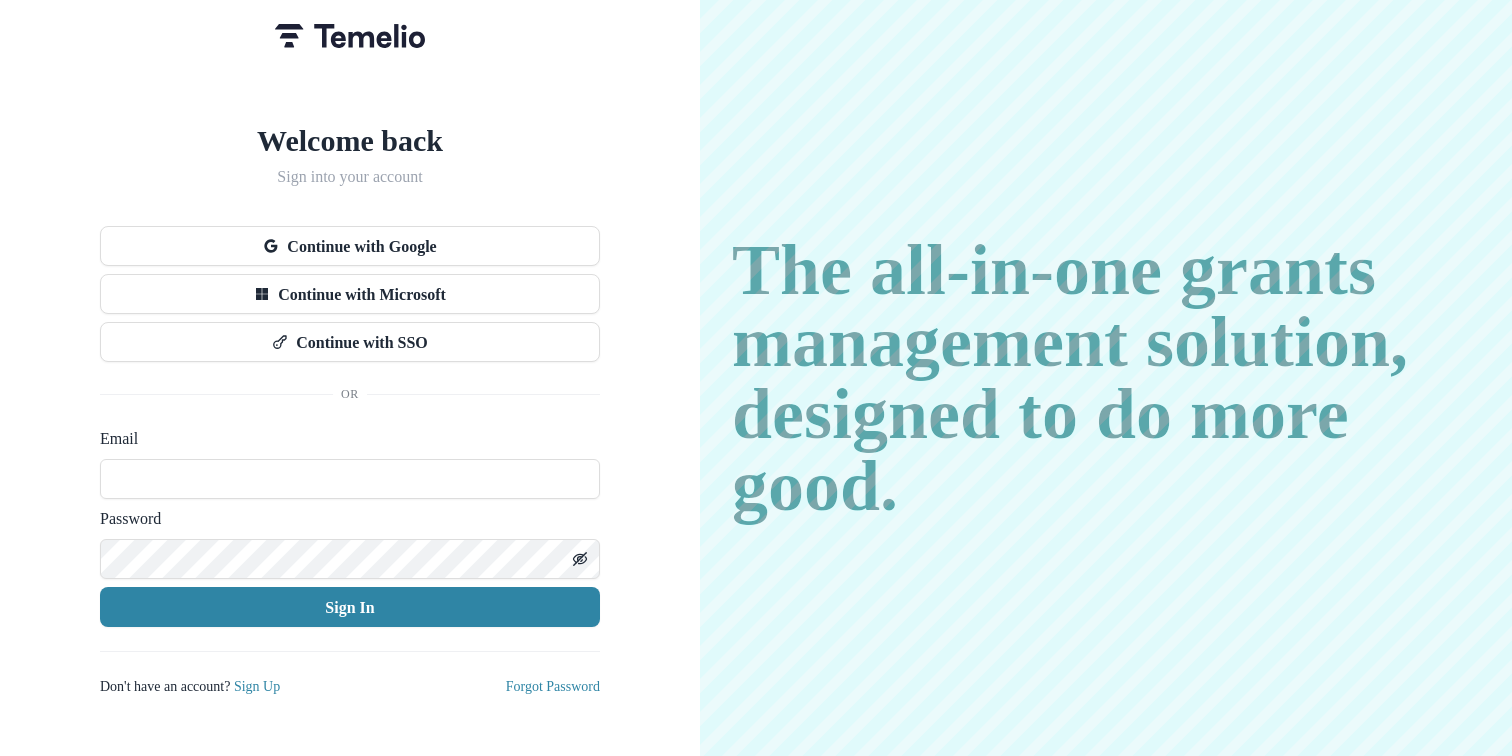 scroll, scrollTop: 0, scrollLeft: 0, axis: both 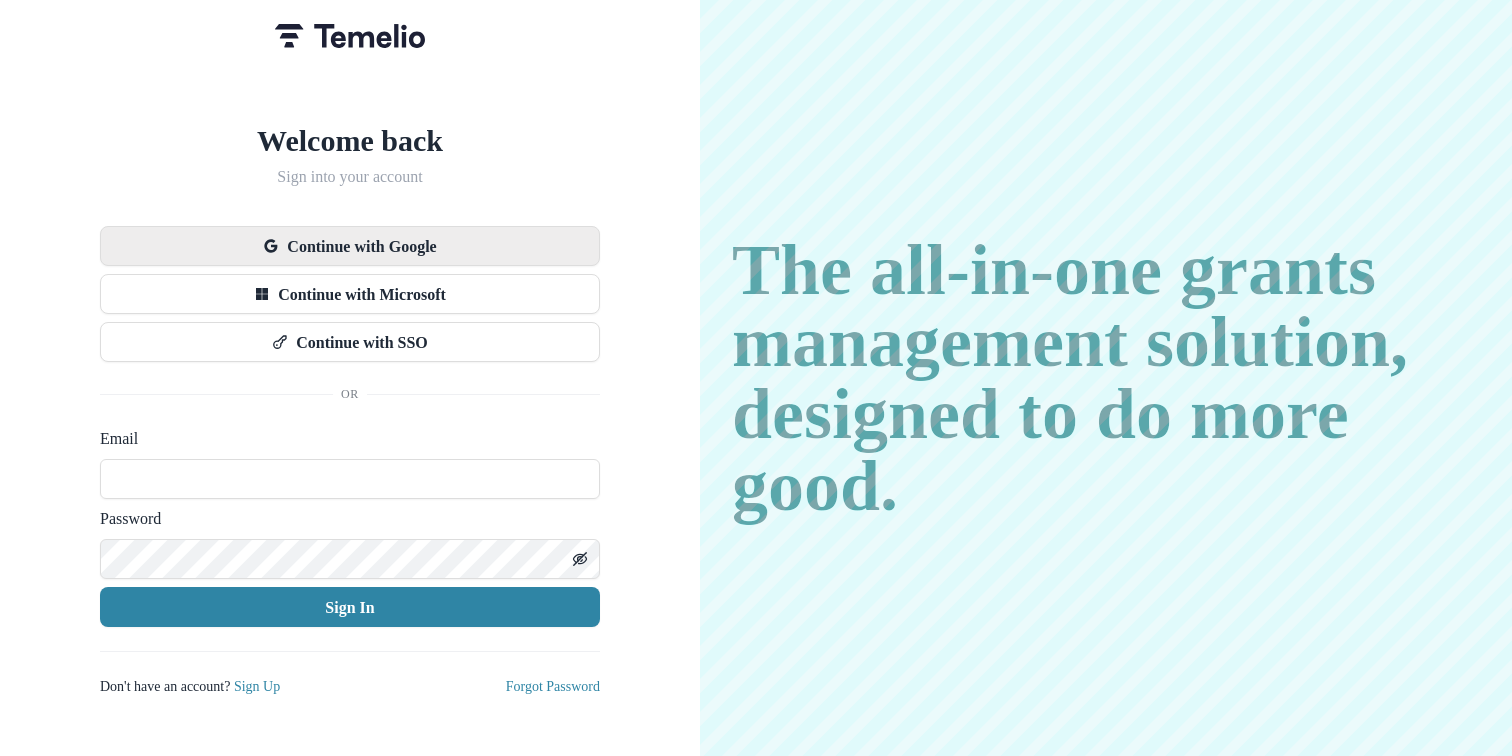 click on "Continue with Google" at bounding box center [350, 246] 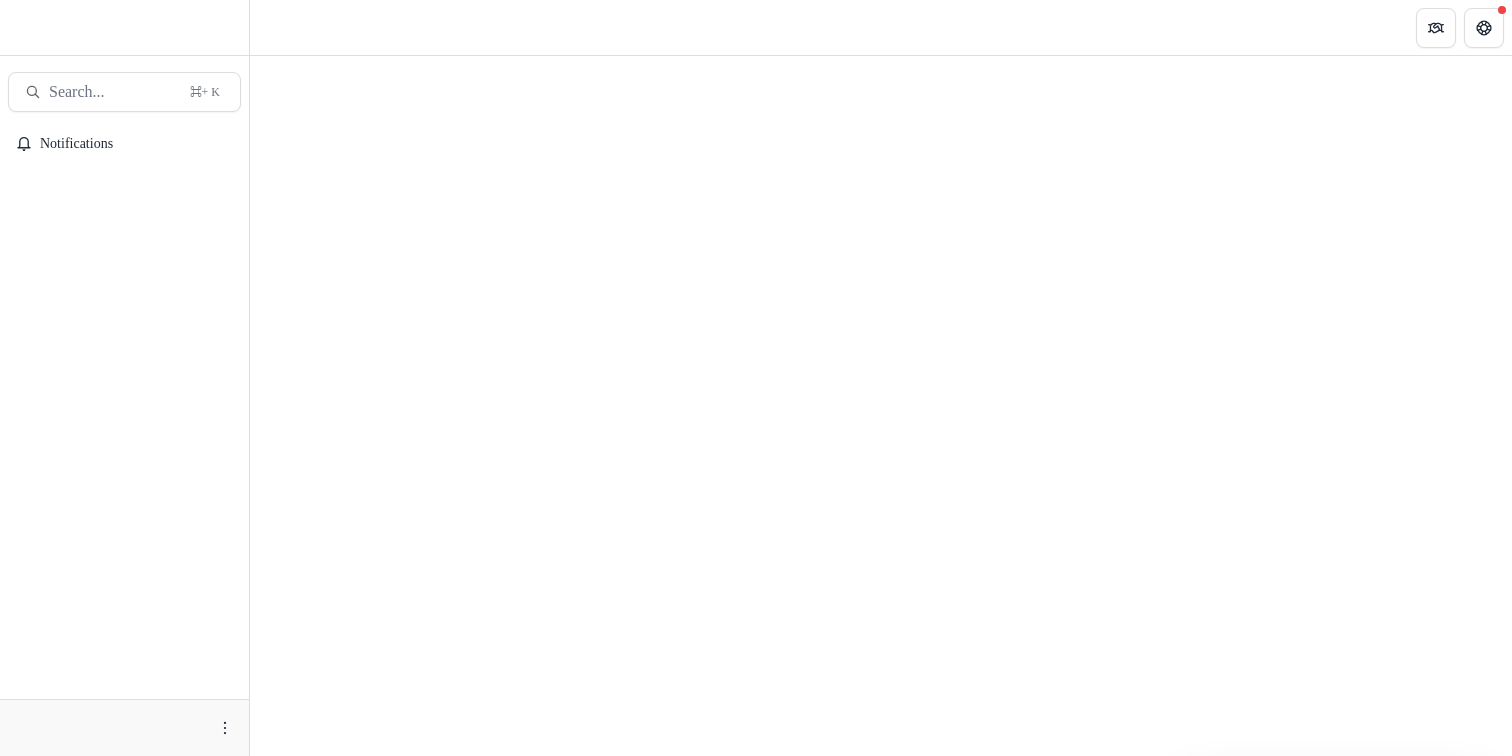 scroll, scrollTop: 0, scrollLeft: 0, axis: both 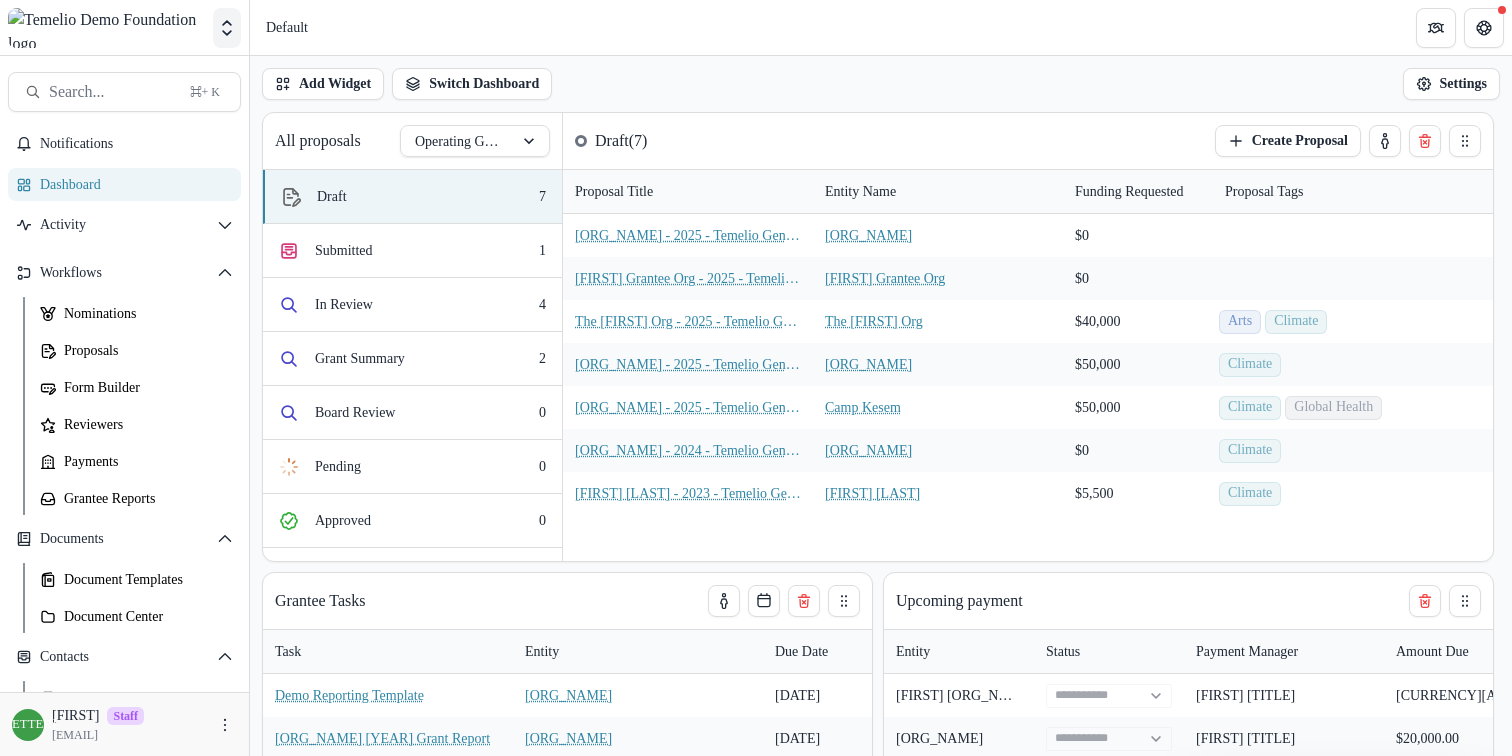 click at bounding box center [227, 28] 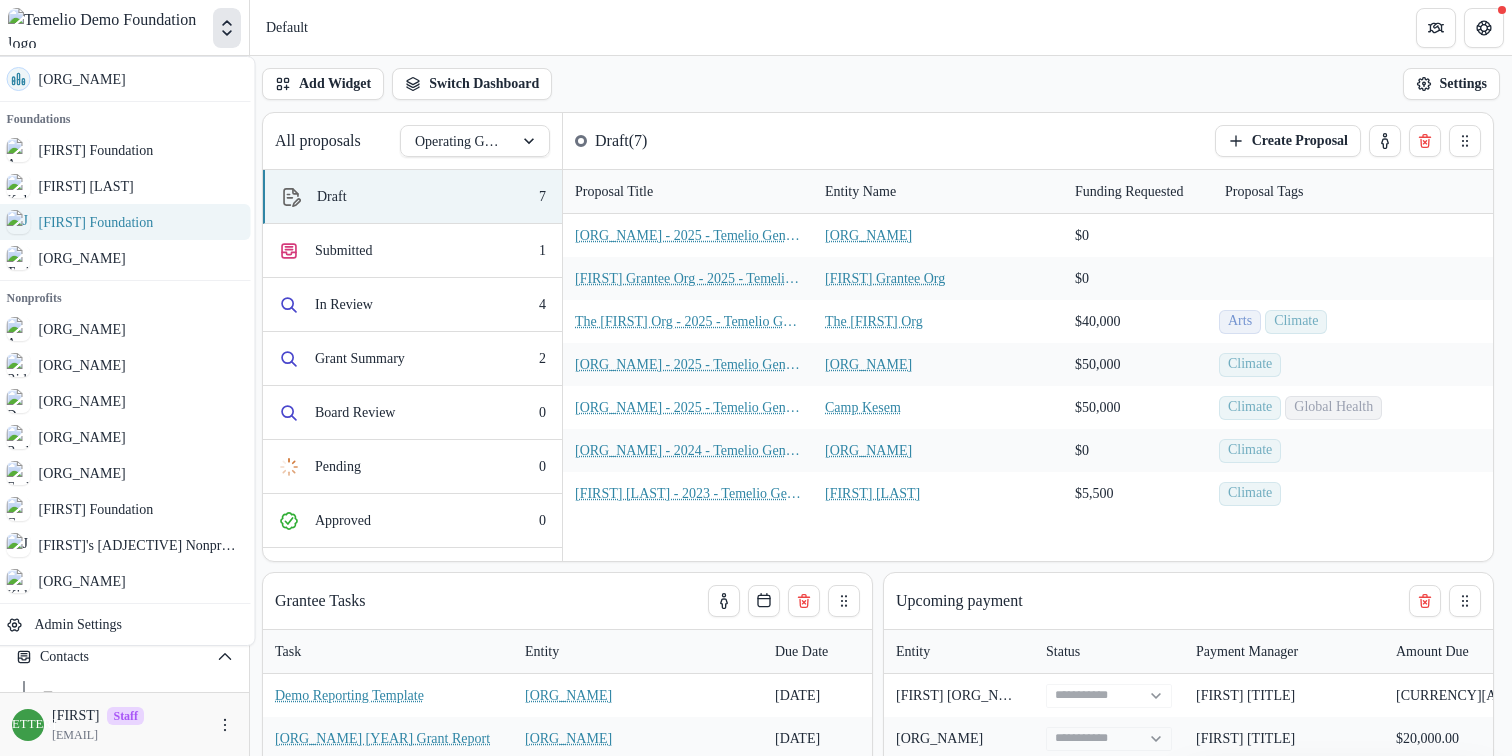 click on "[FIRST] Foundation" at bounding box center [96, 222] 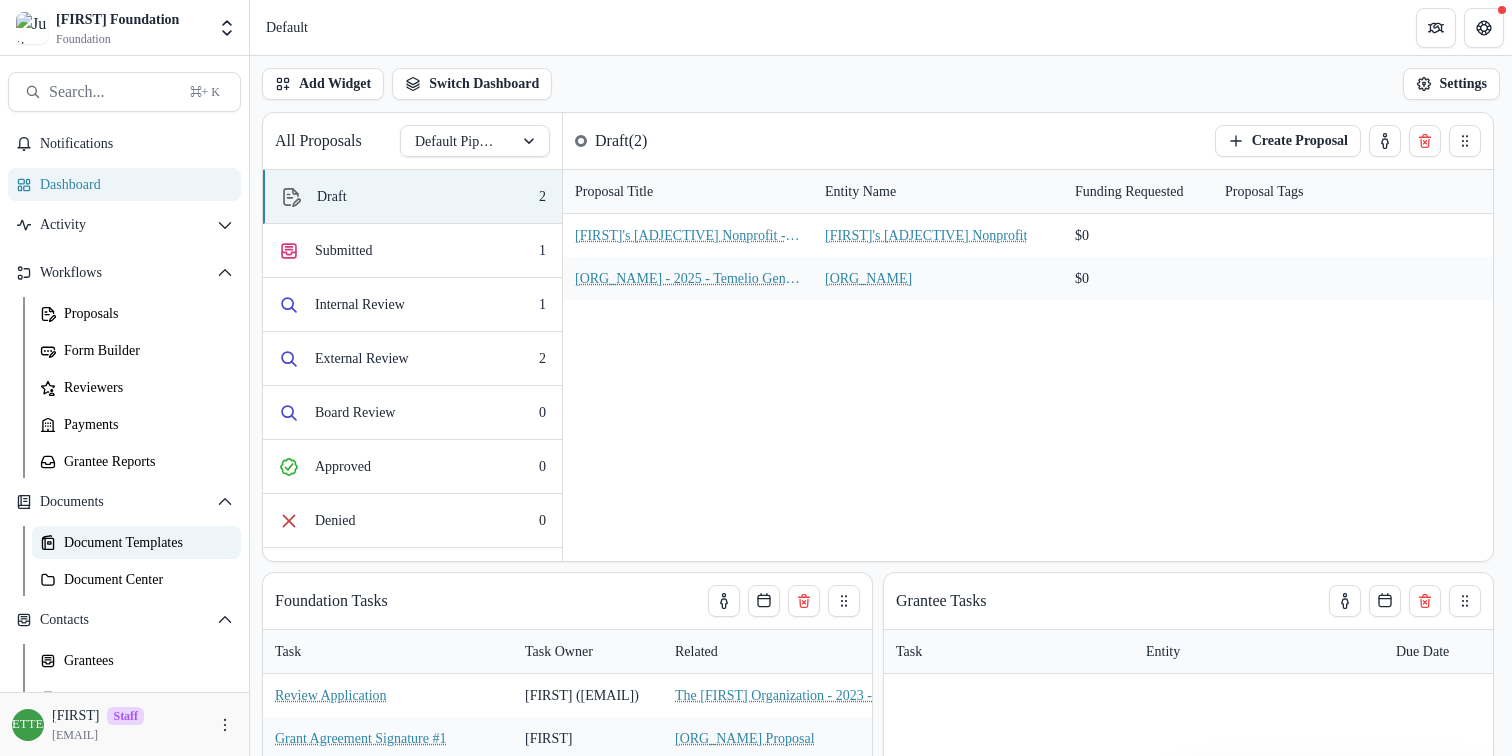 click on "Document Templates" at bounding box center (144, 542) 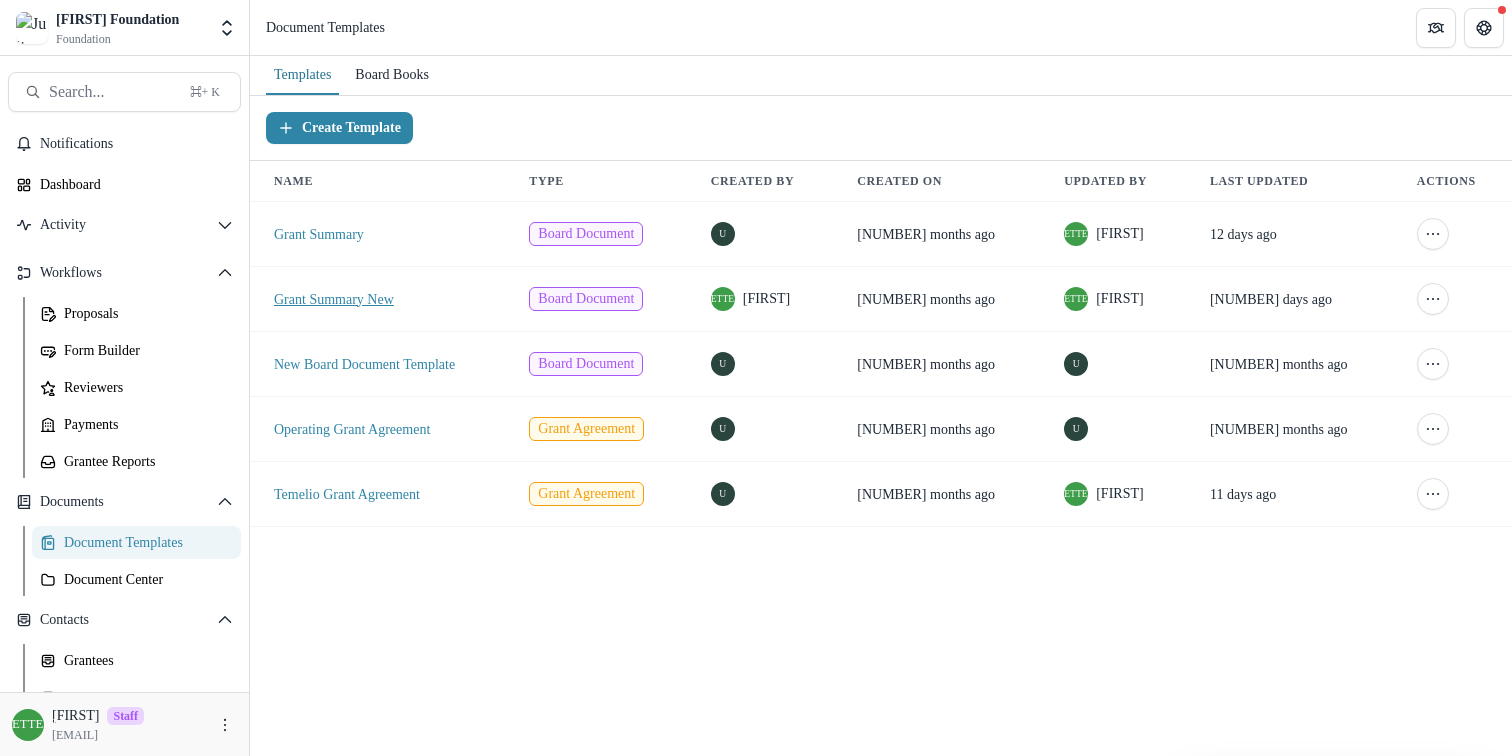 click on "Grant Summary New" at bounding box center (334, 299) 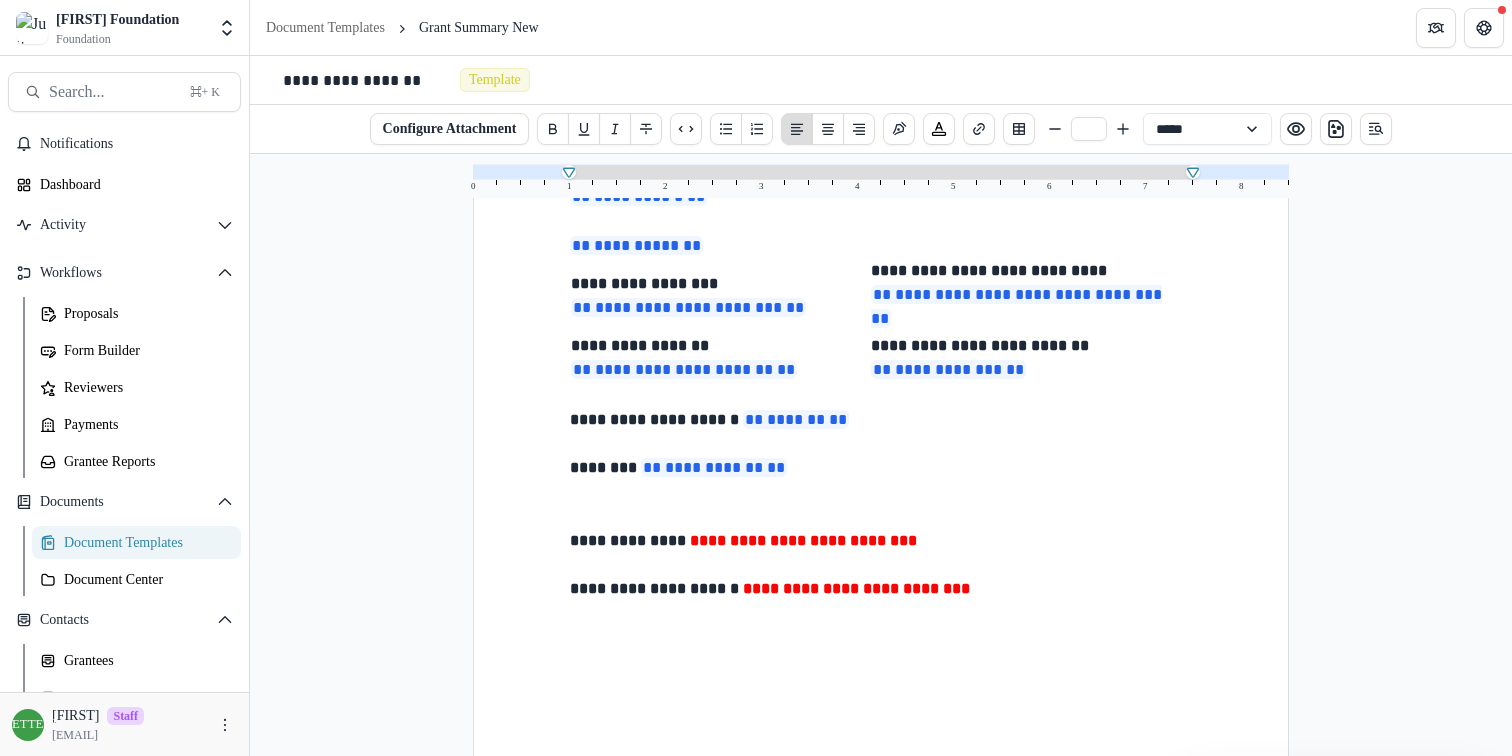 scroll, scrollTop: 0, scrollLeft: 0, axis: both 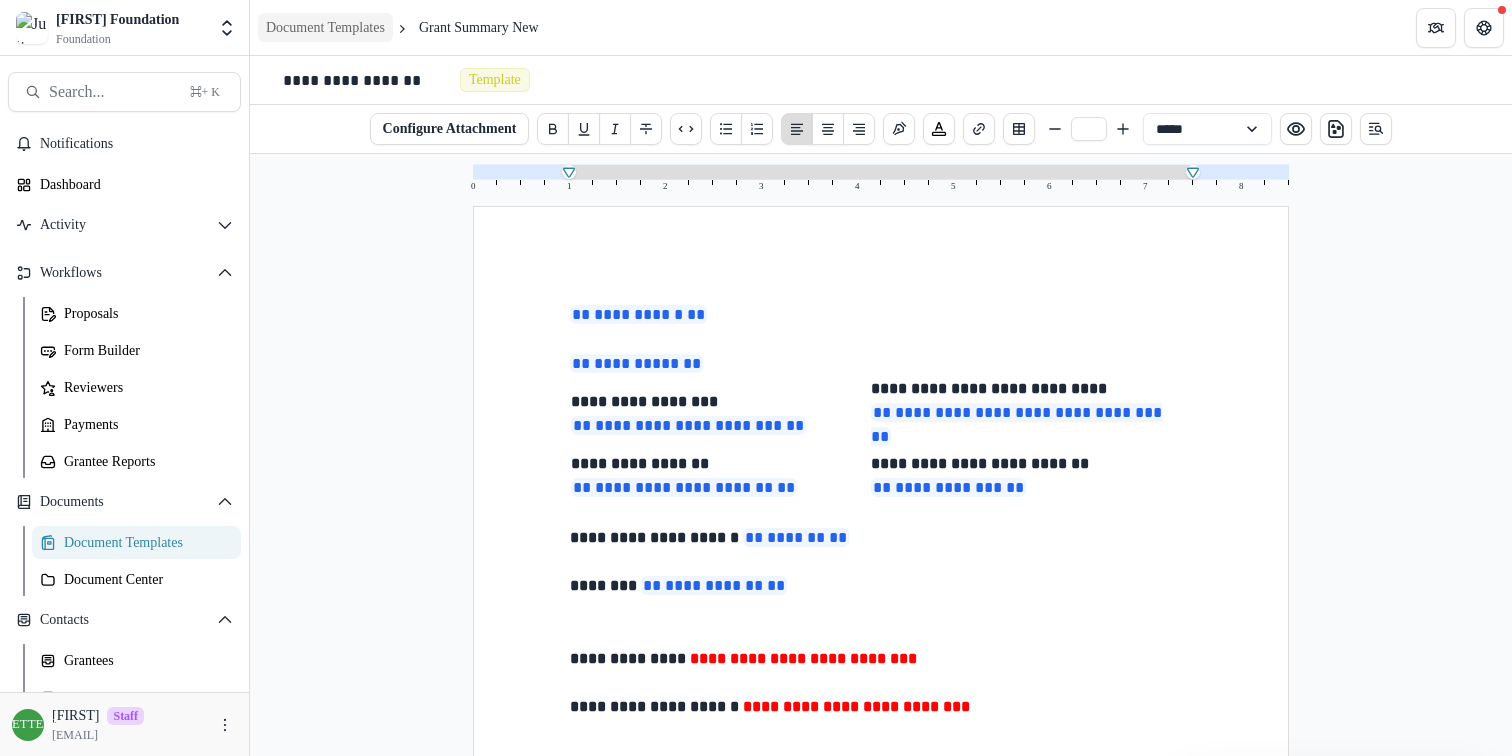 click on "Document Templates" at bounding box center (325, 27) 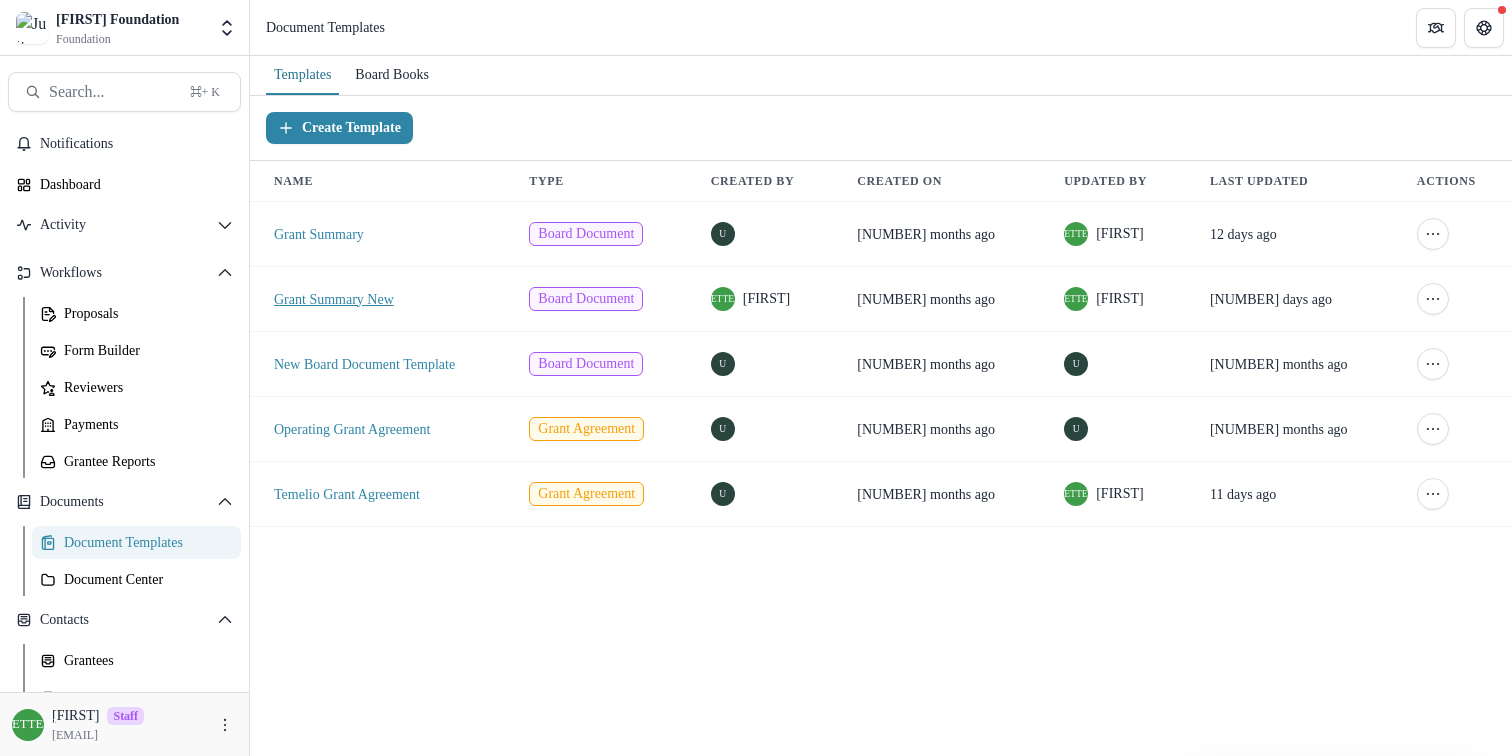 click on "Grant Summary New" at bounding box center [334, 299] 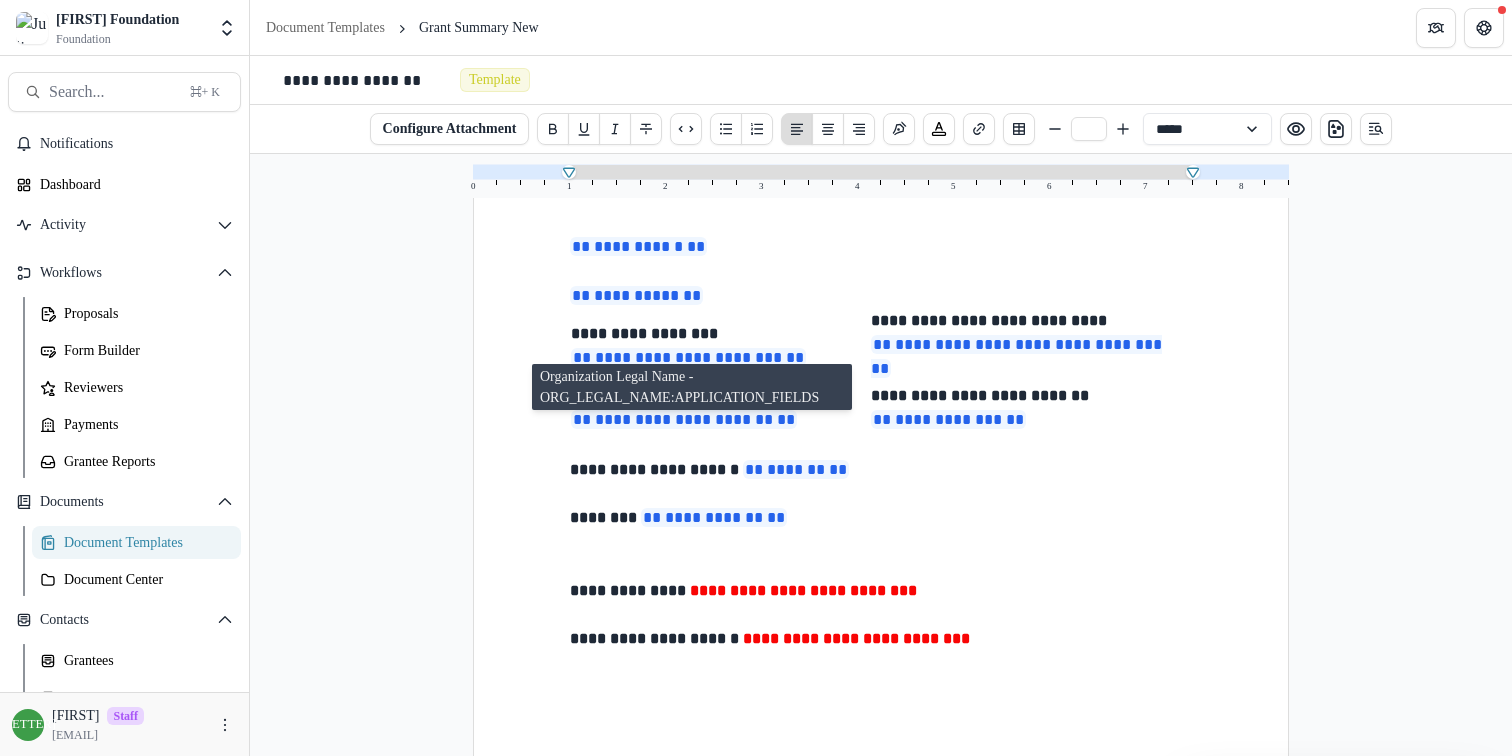 scroll, scrollTop: 79, scrollLeft: 0, axis: vertical 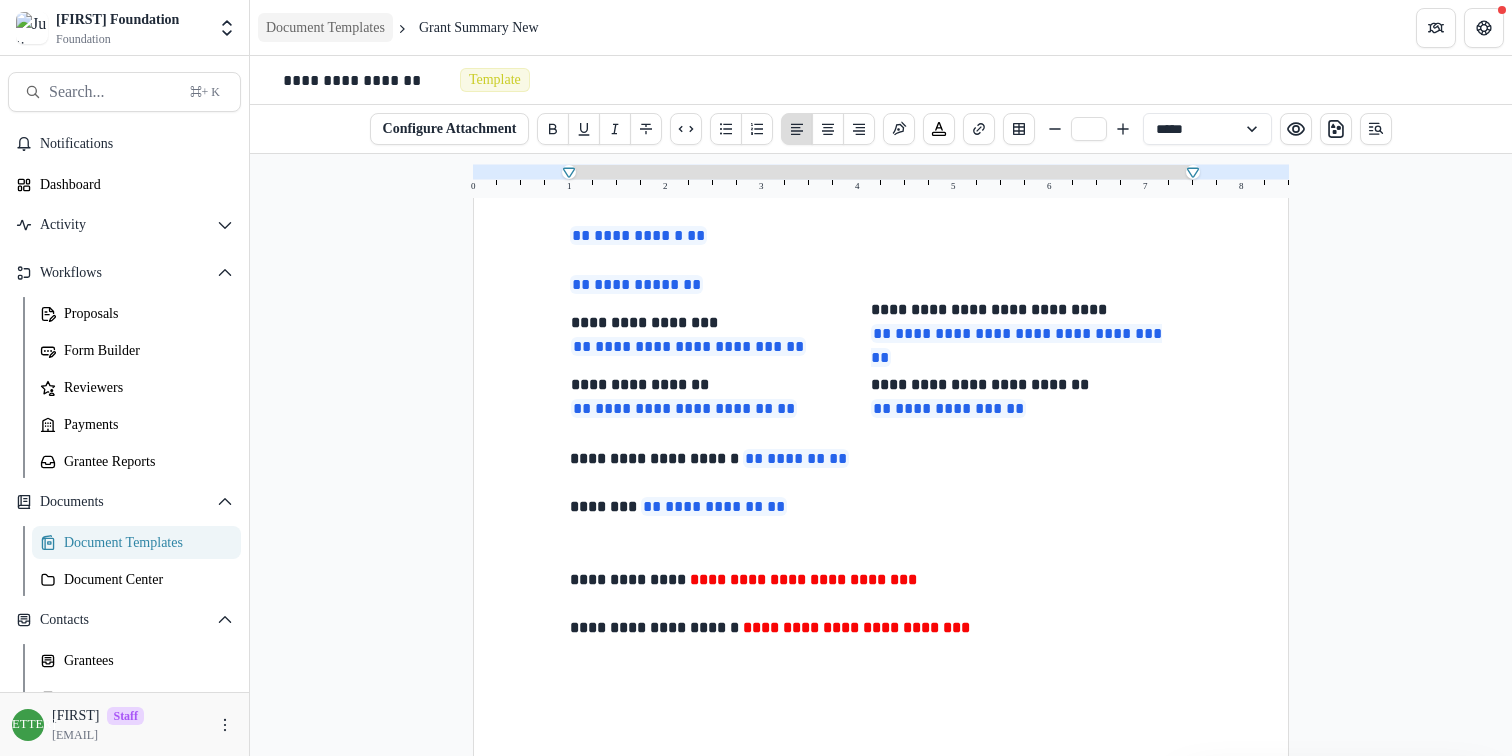 click on "Document Templates" at bounding box center (325, 27) 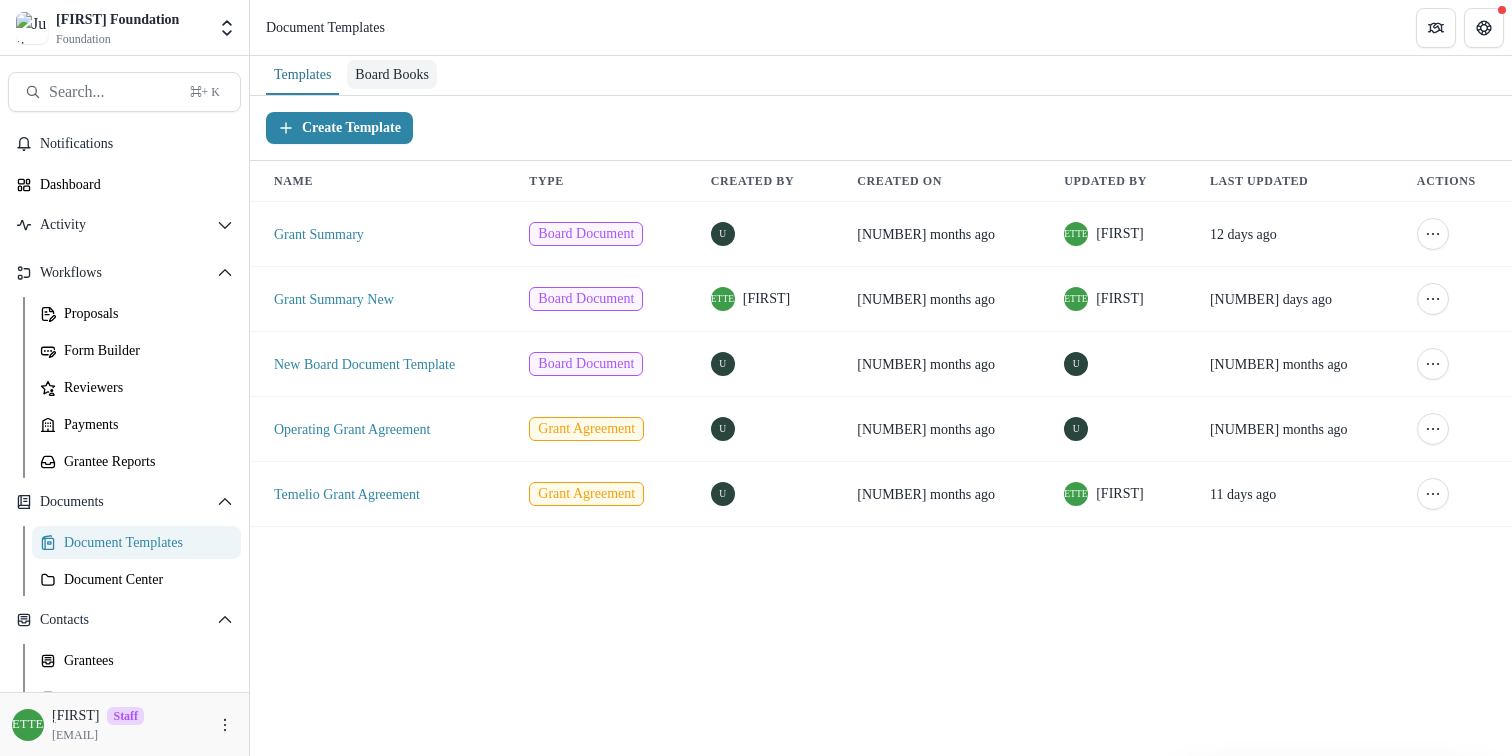 click on "Board Books" at bounding box center [392, 74] 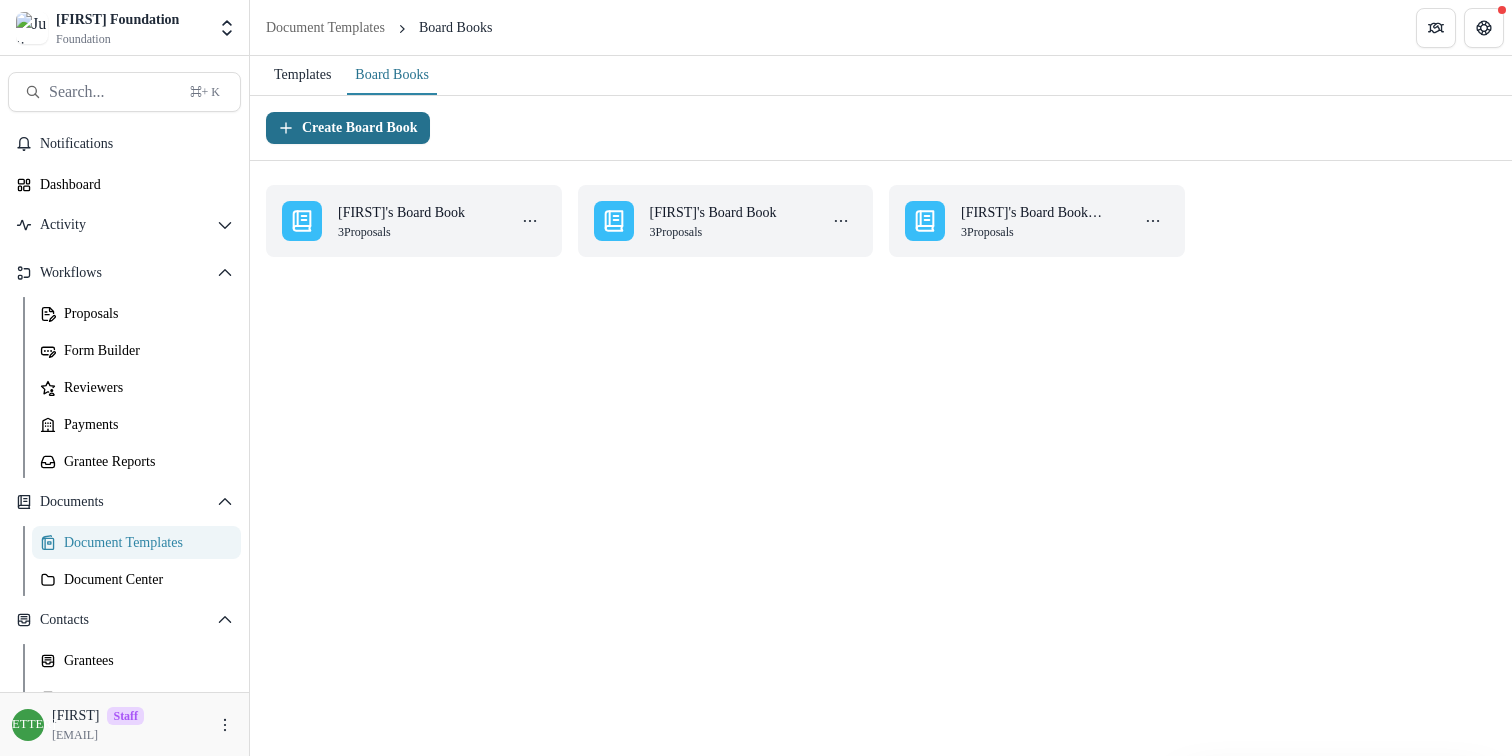 click on "Create Board Book" at bounding box center [348, 128] 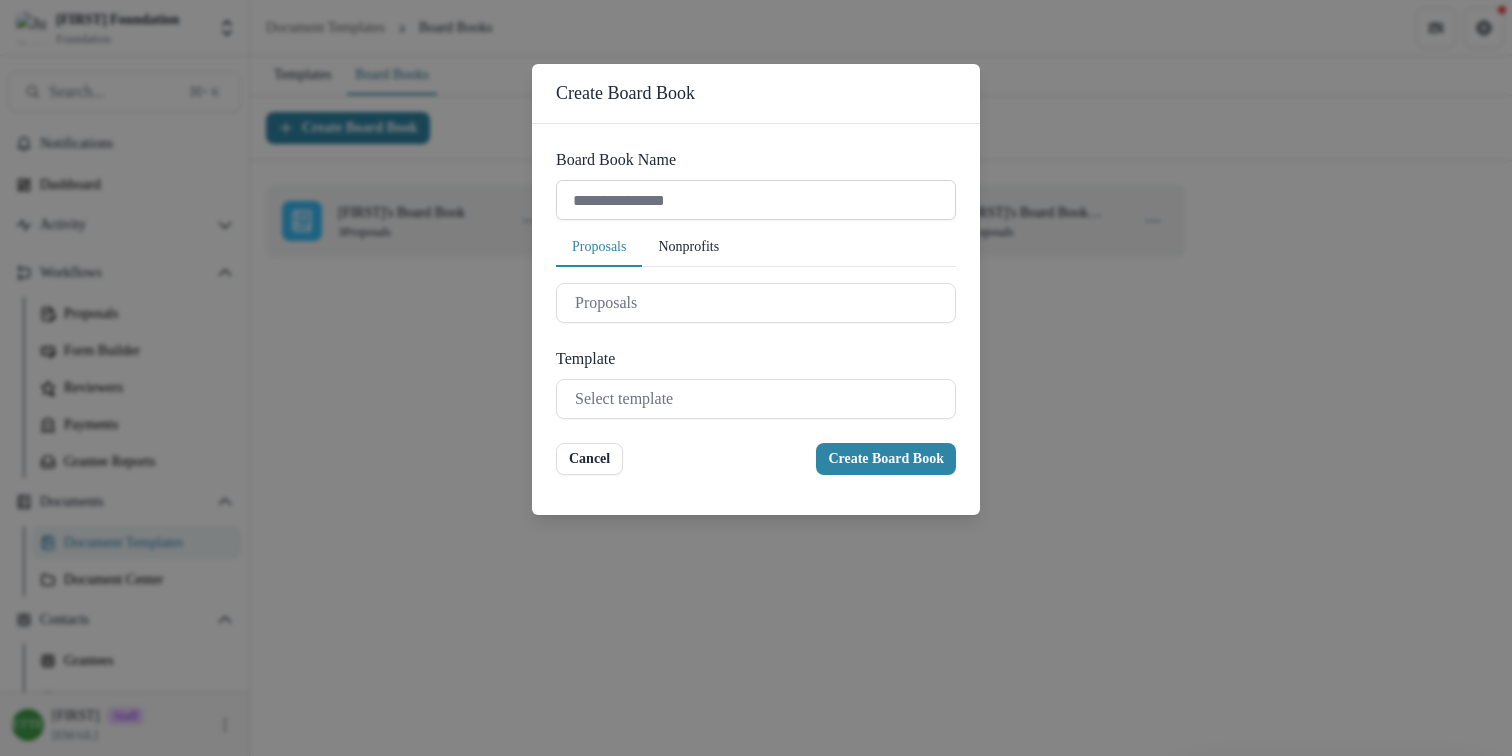 click on "Board Book Name" at bounding box center [756, 200] 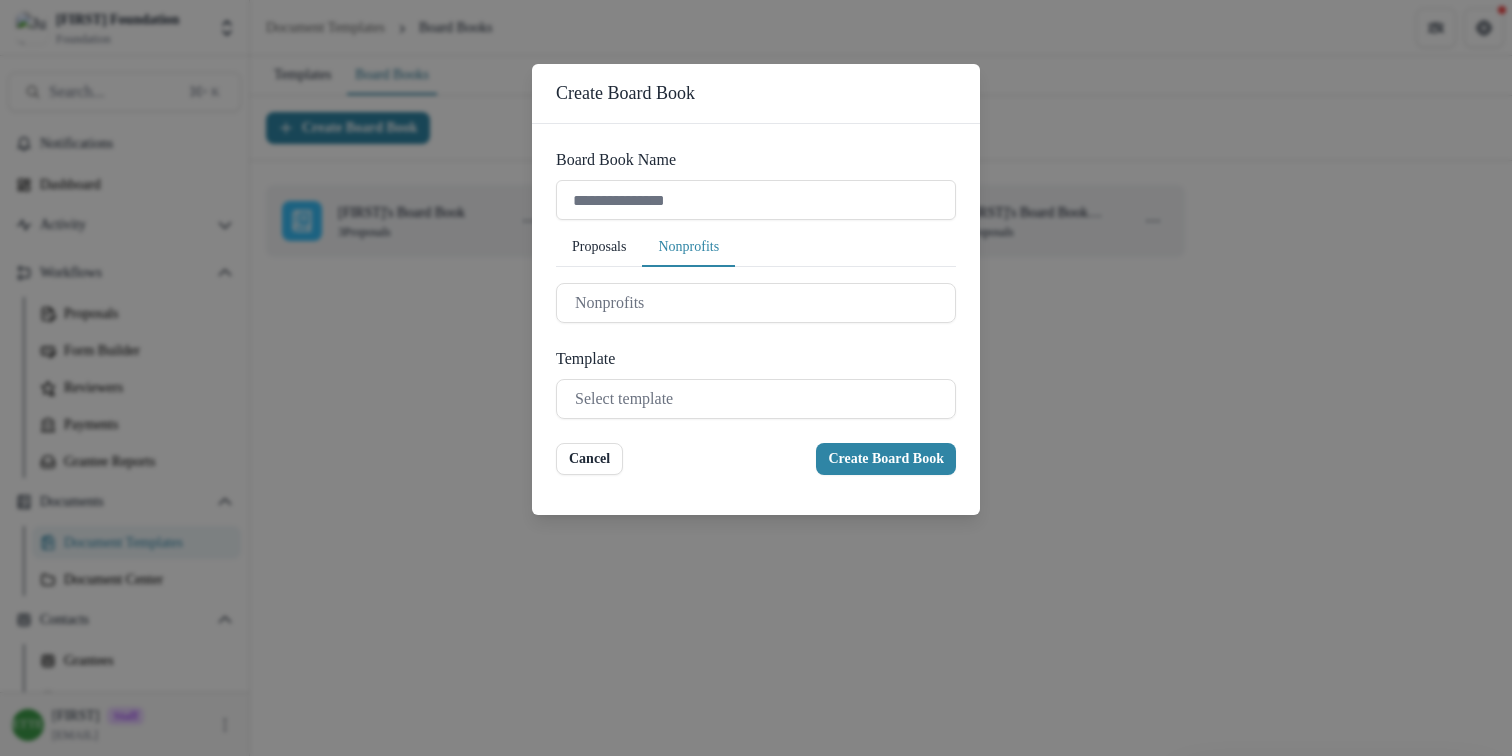click on "Nonprofits" at bounding box center (688, 247) 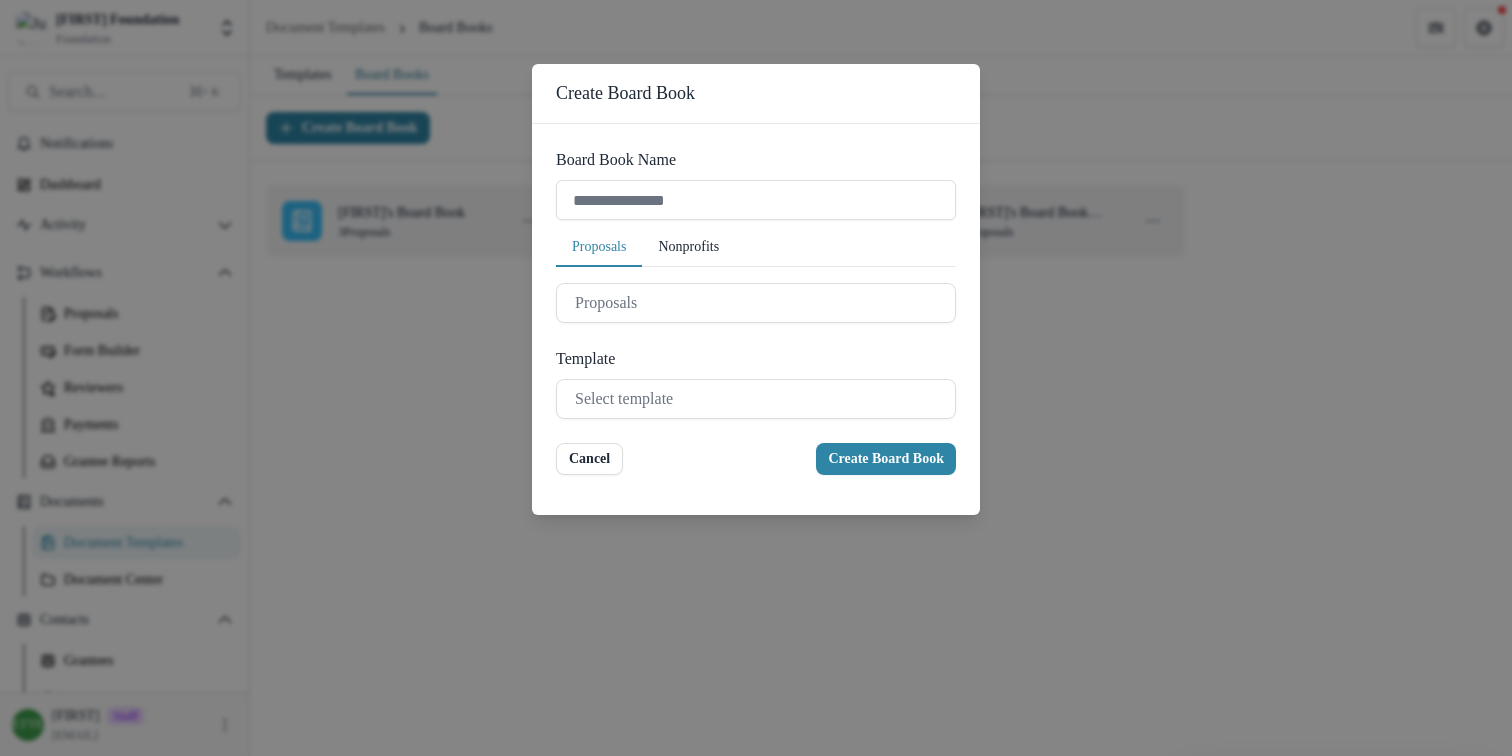click on "Proposals" at bounding box center (599, 247) 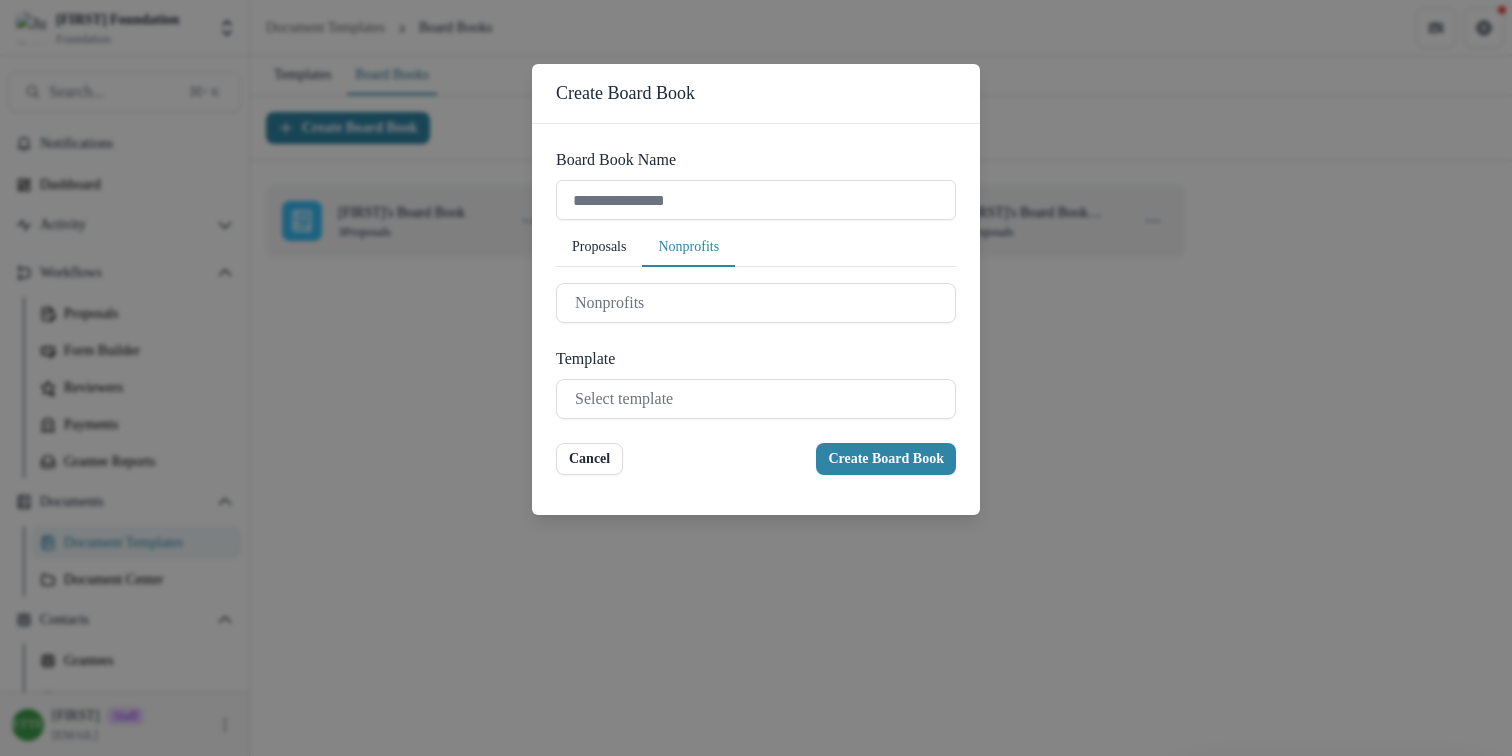 click on "Nonprofits" at bounding box center (688, 247) 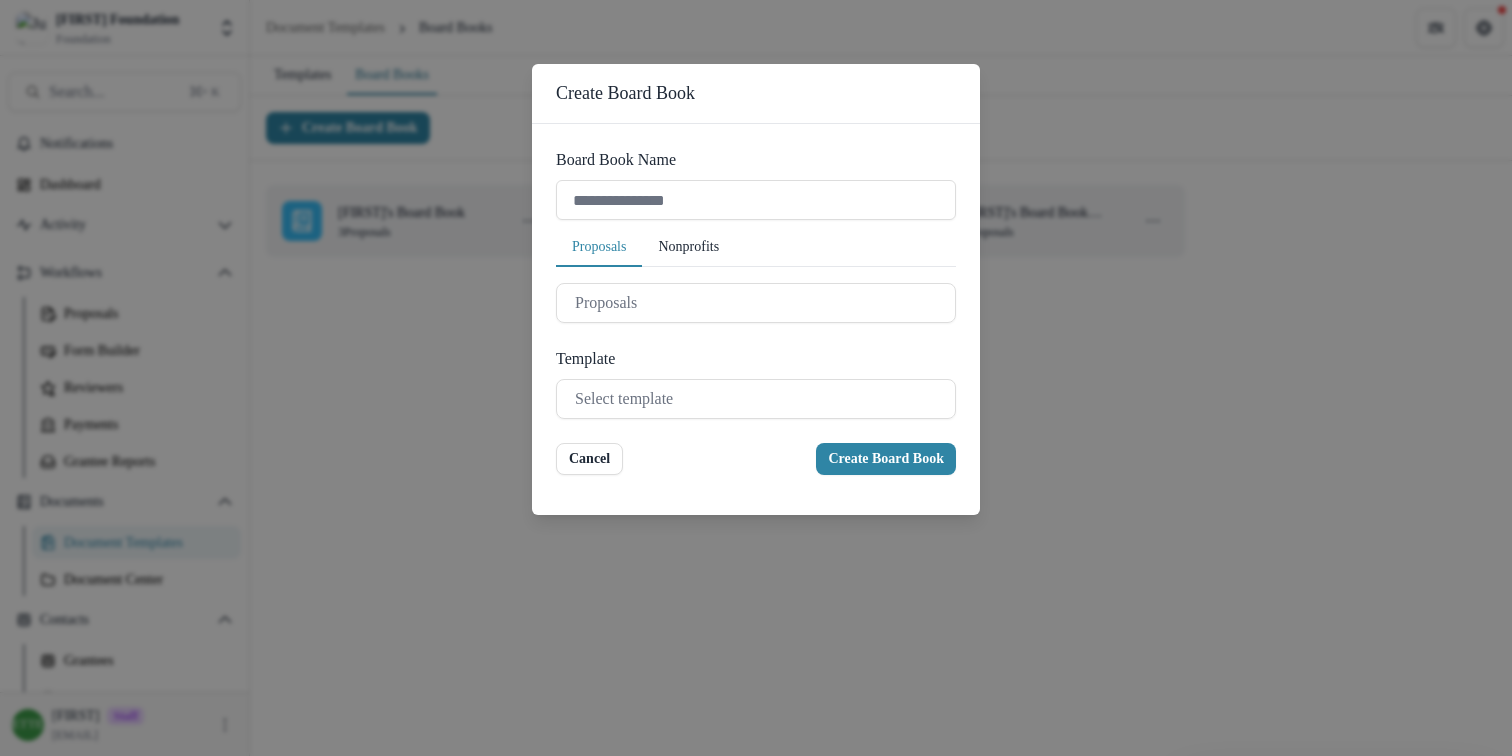 click on "Nonprofits" at bounding box center (688, 247) 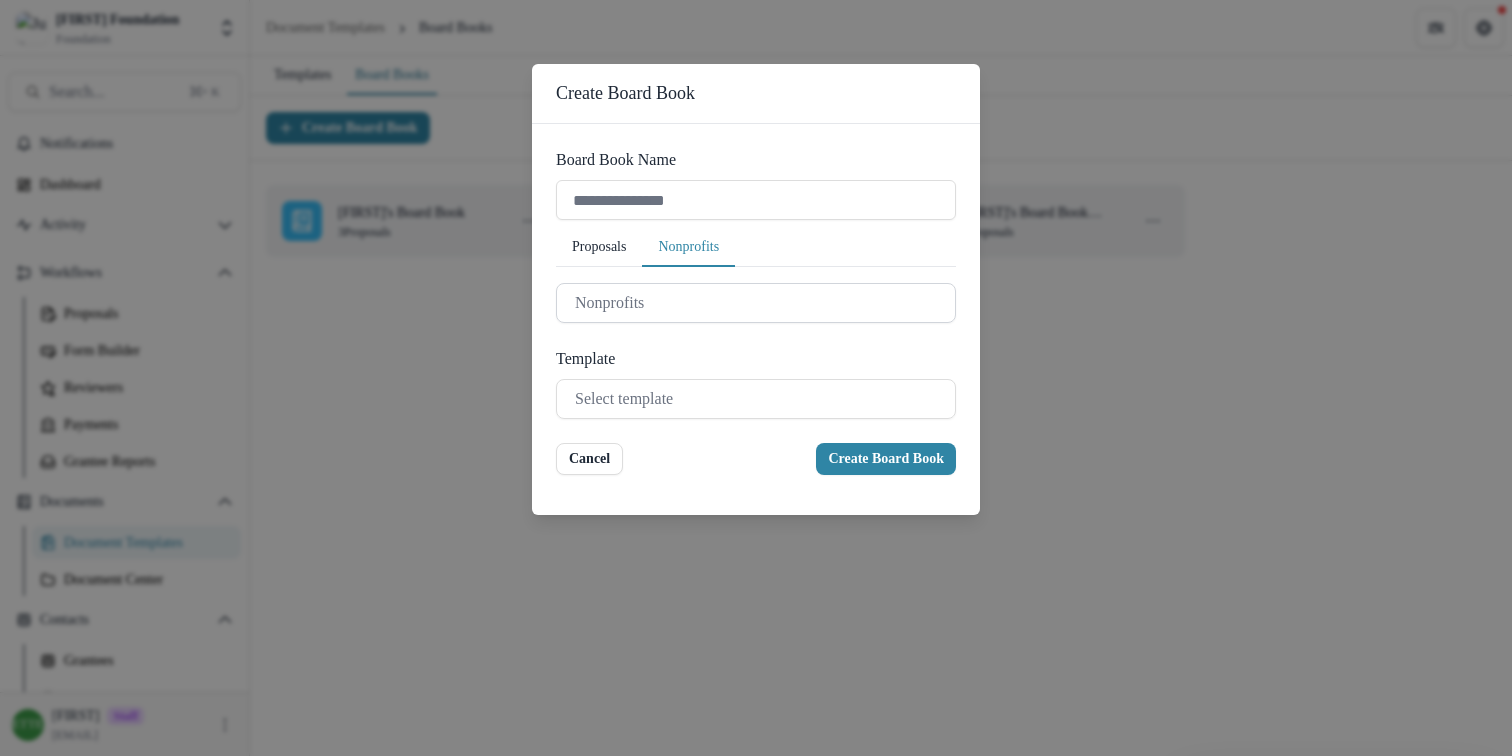 click at bounding box center [756, 303] 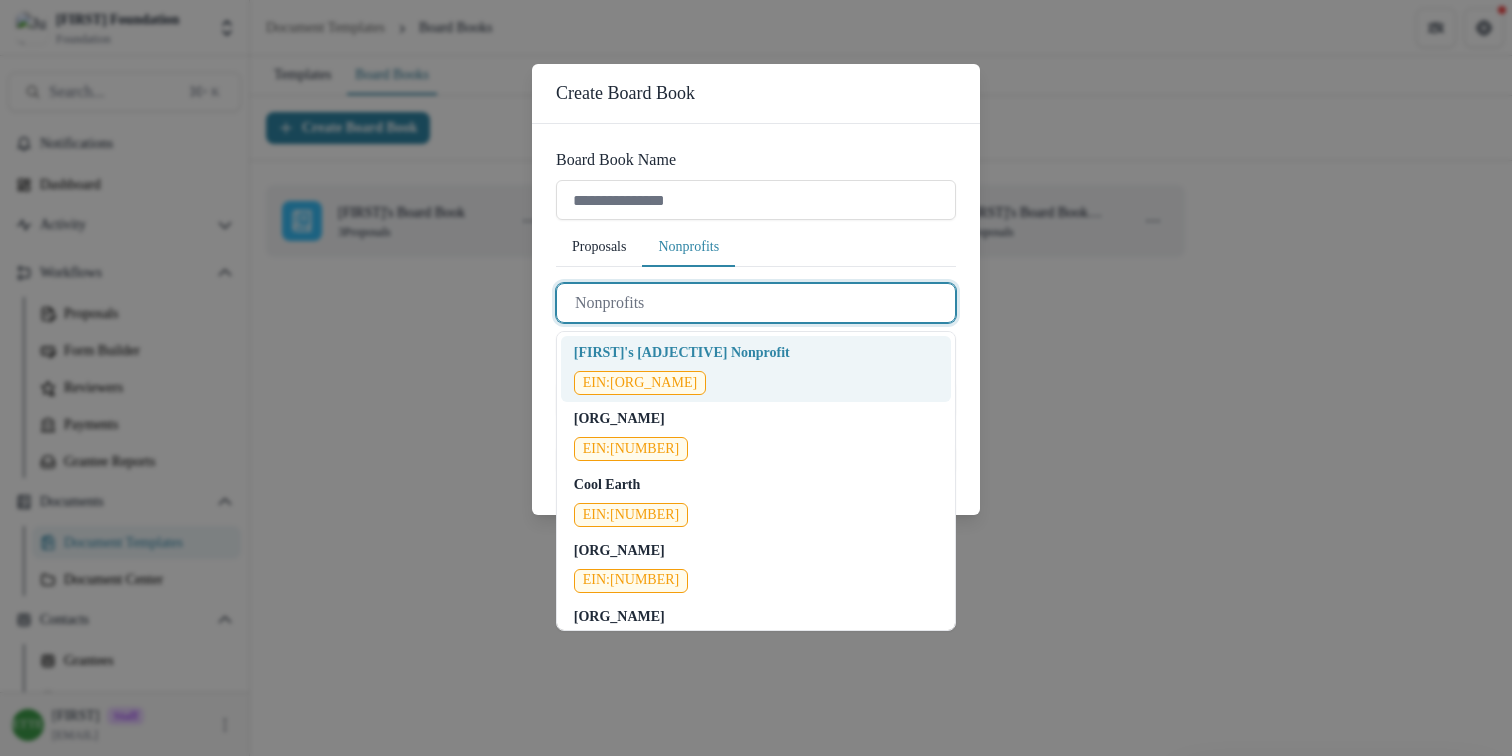 click on "[FIRST]'s [ADJECTIVE] Nonprofit EIN: [ORG_NAME]" at bounding box center [756, 369] 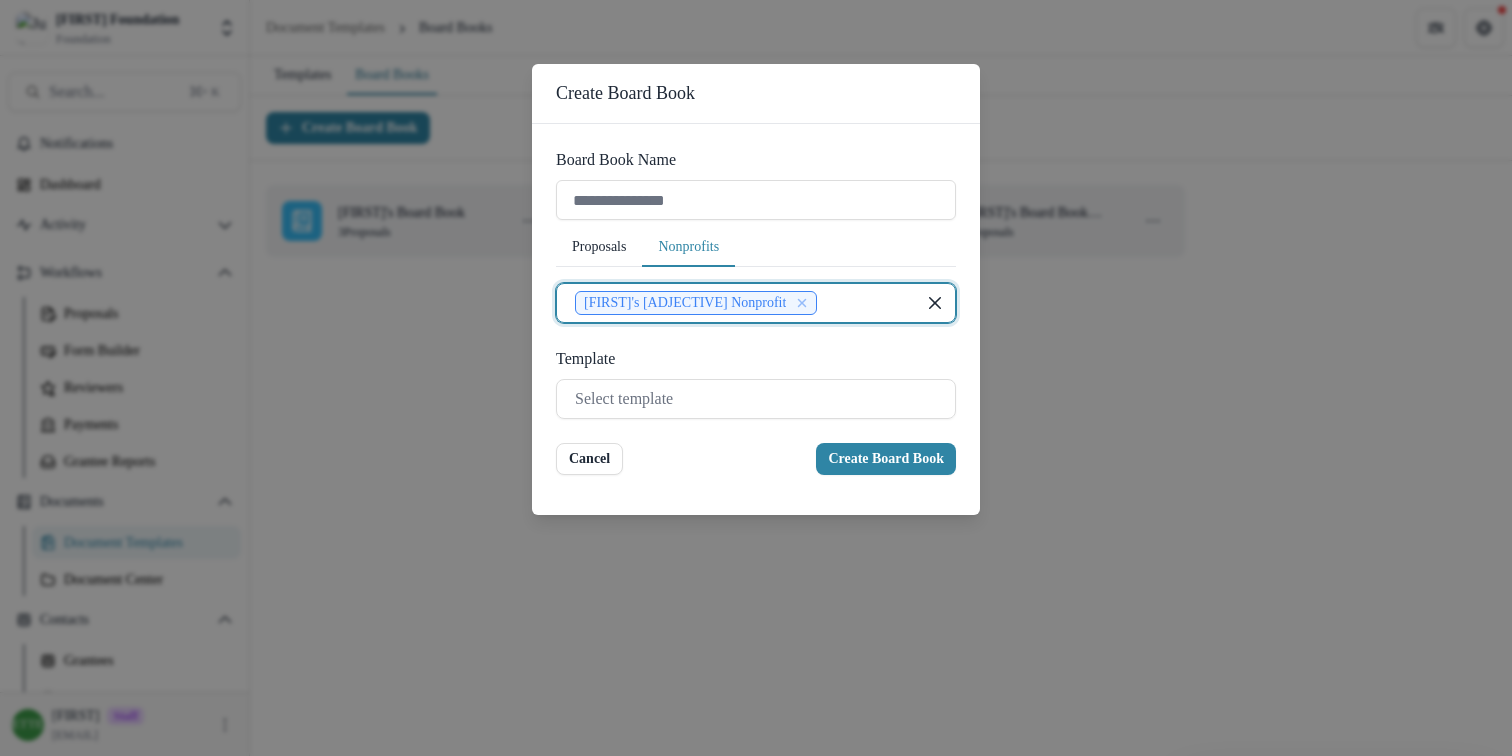 click on "[FIRST]'s [ADJECTIVE] Nonprofit" at bounding box center [736, 303] 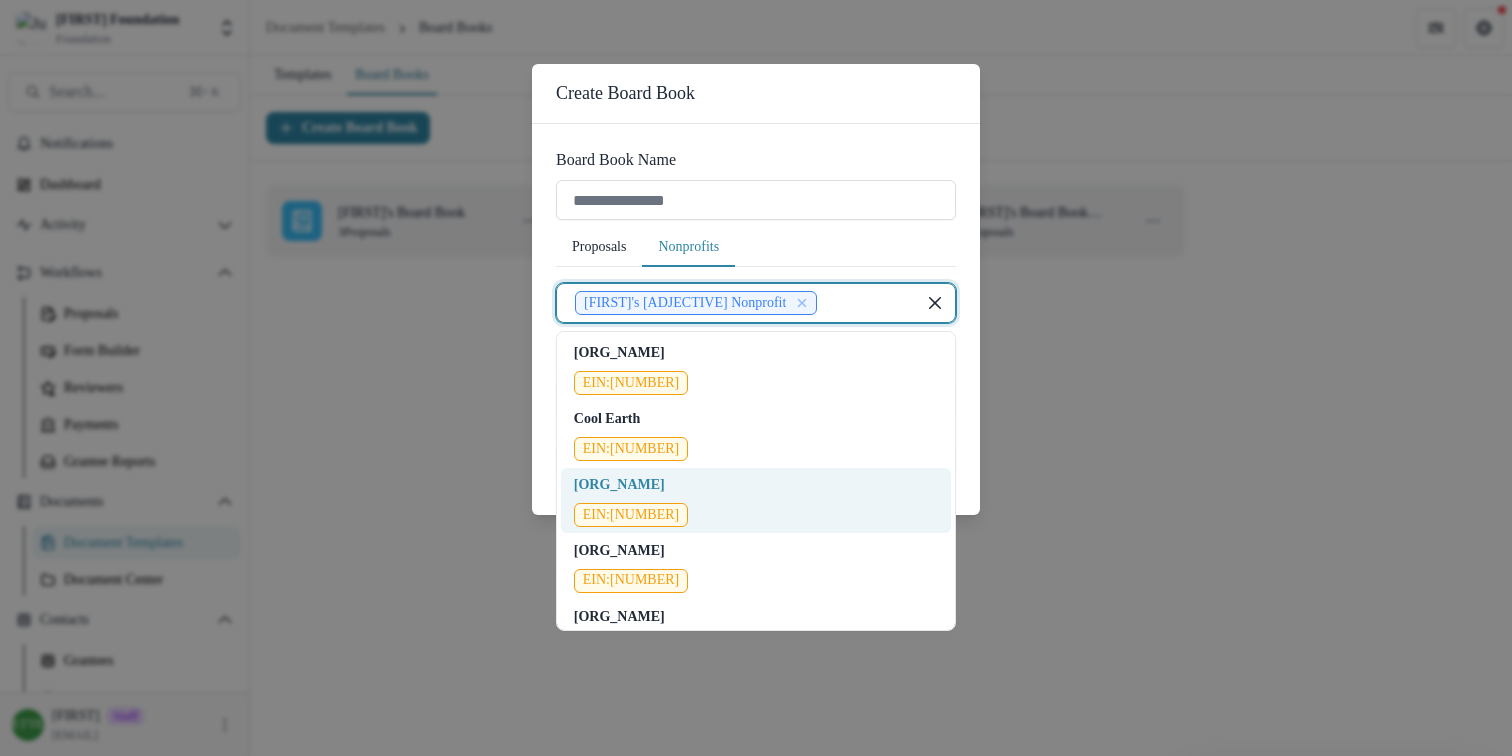 click on "[ORG_NAME] EIN: [NUMBER]" at bounding box center (756, 501) 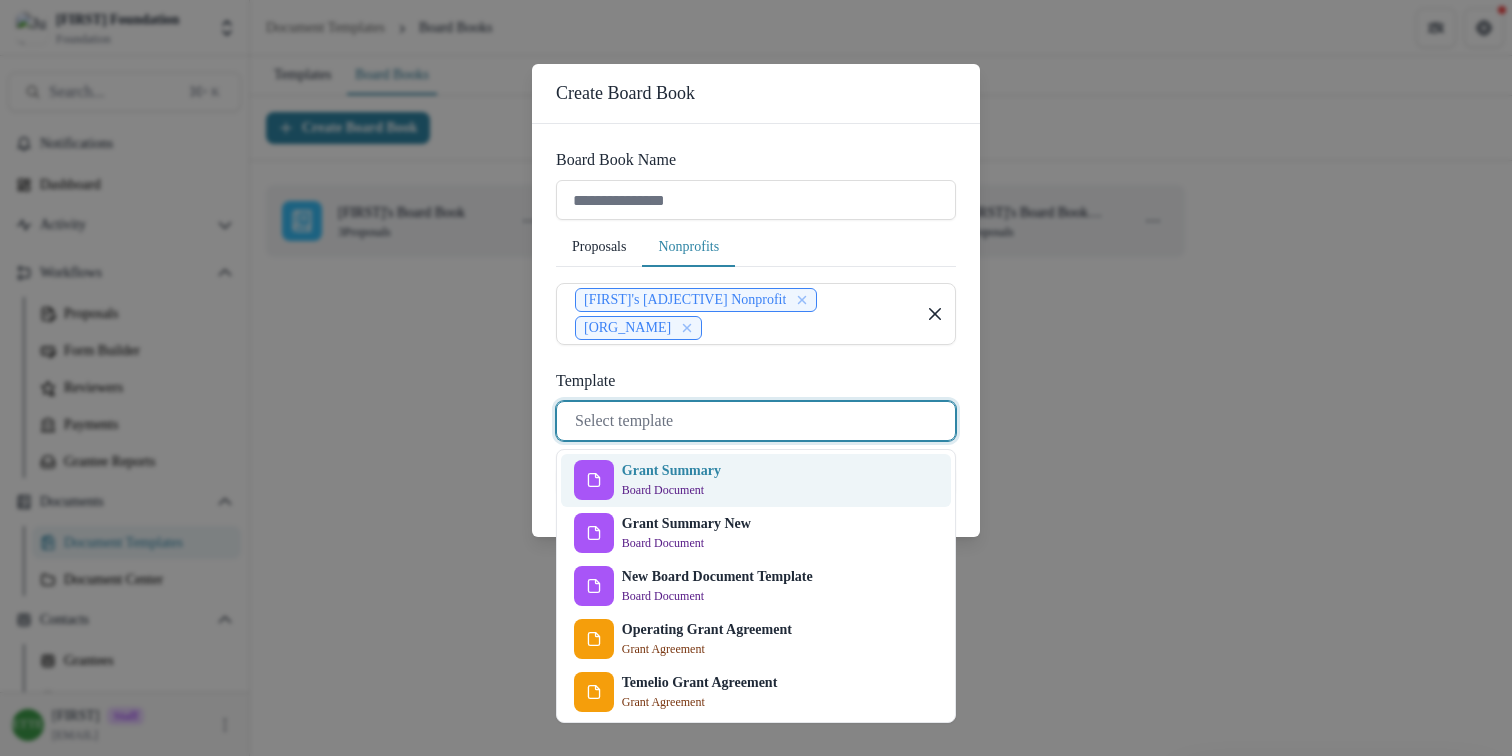 click at bounding box center (0, 0) 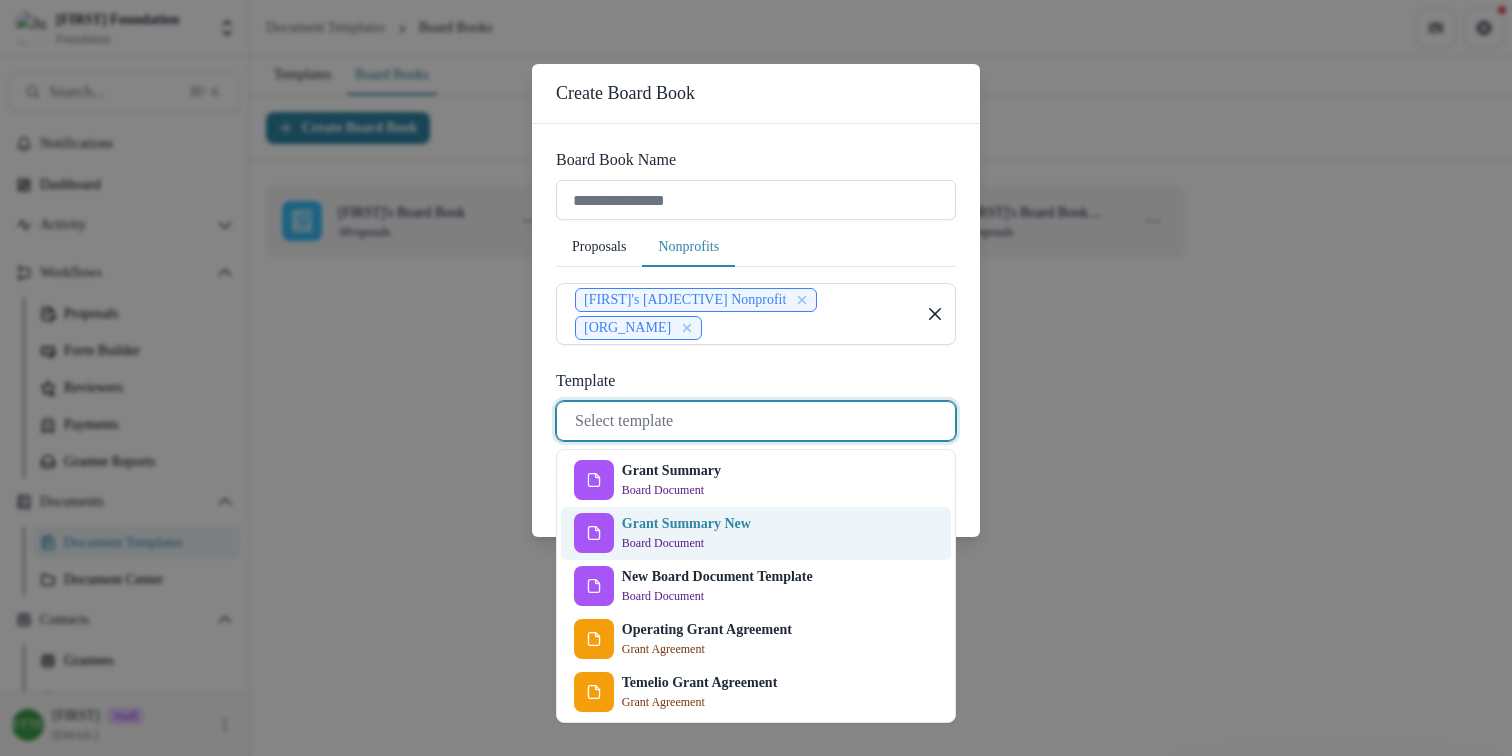 click on "Grant Summary New" at bounding box center (686, 523) 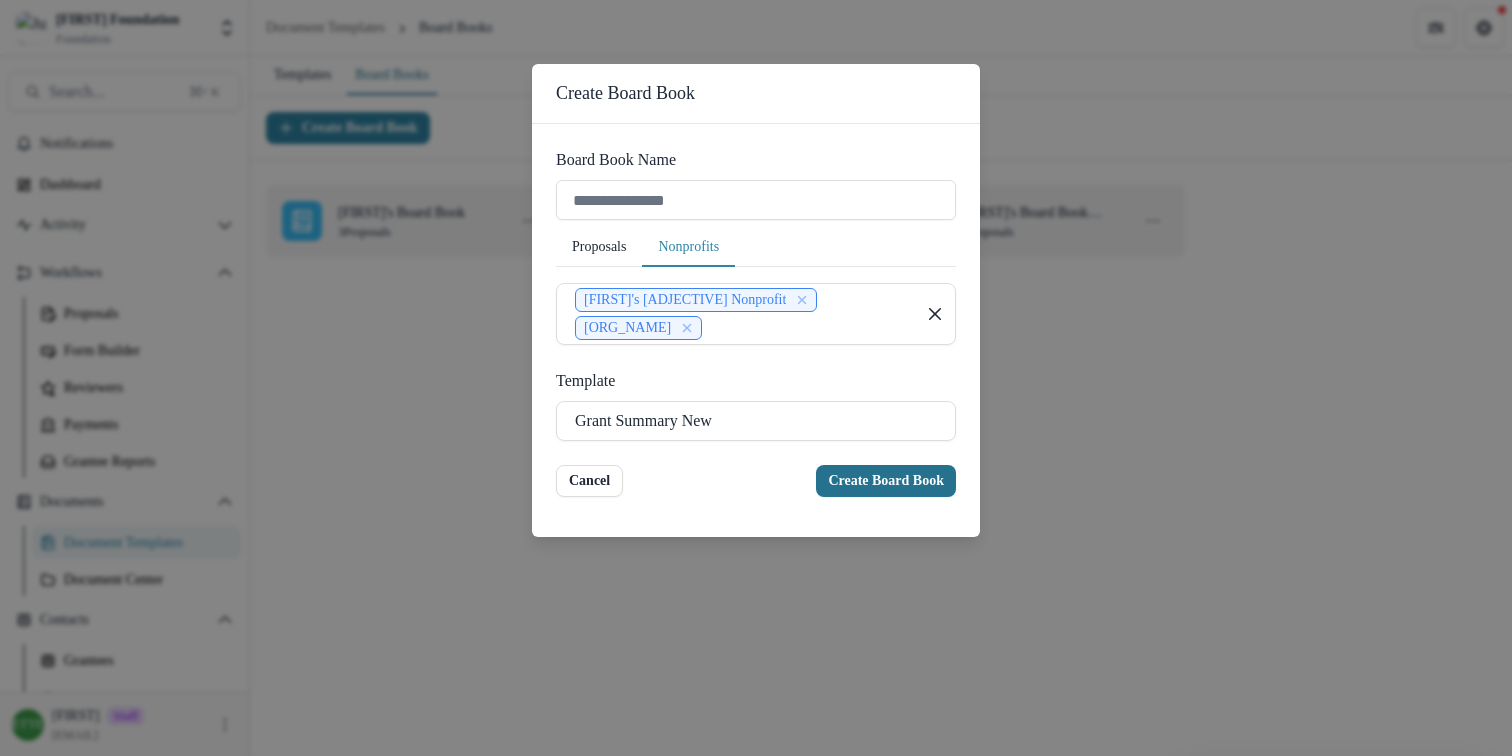 click on "Create Board Book" at bounding box center [886, 481] 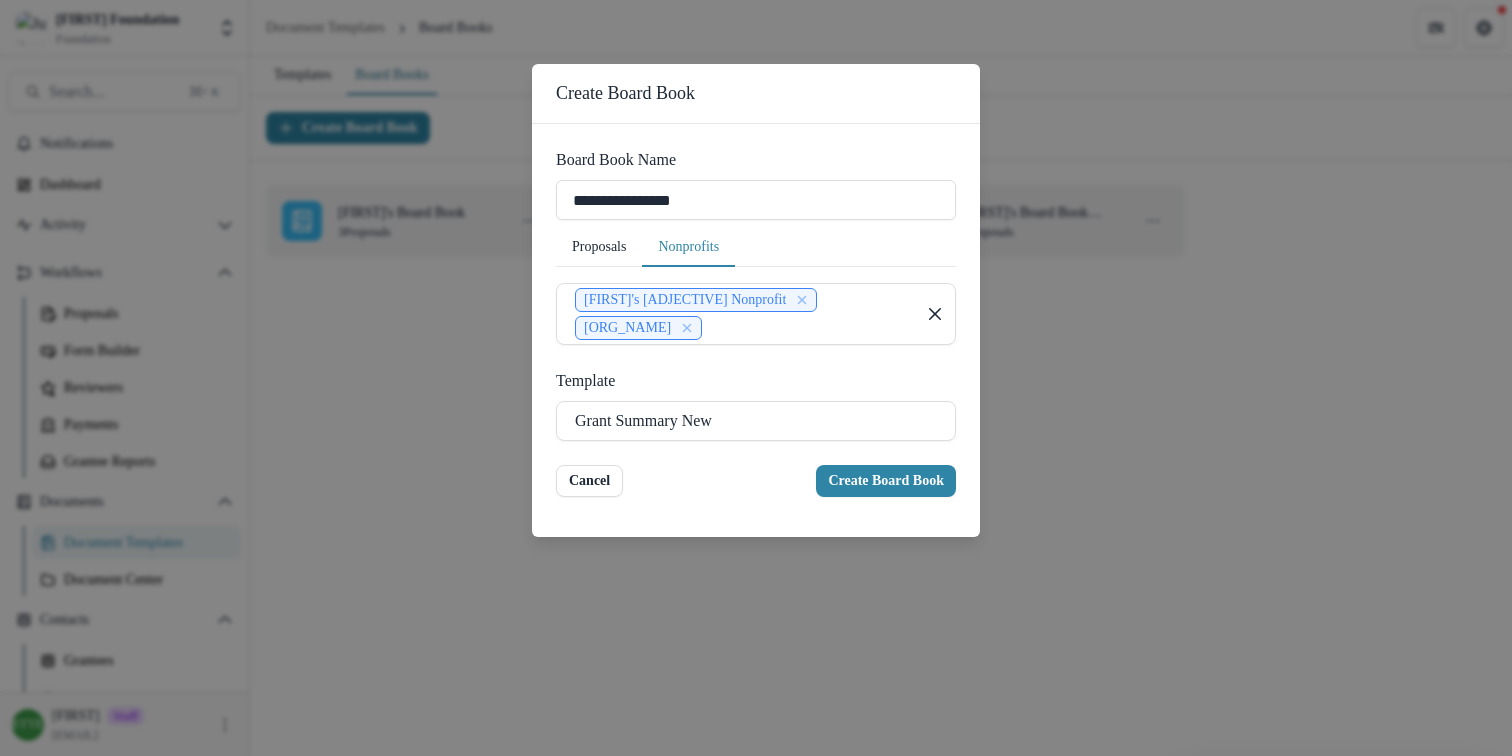 type on "**********" 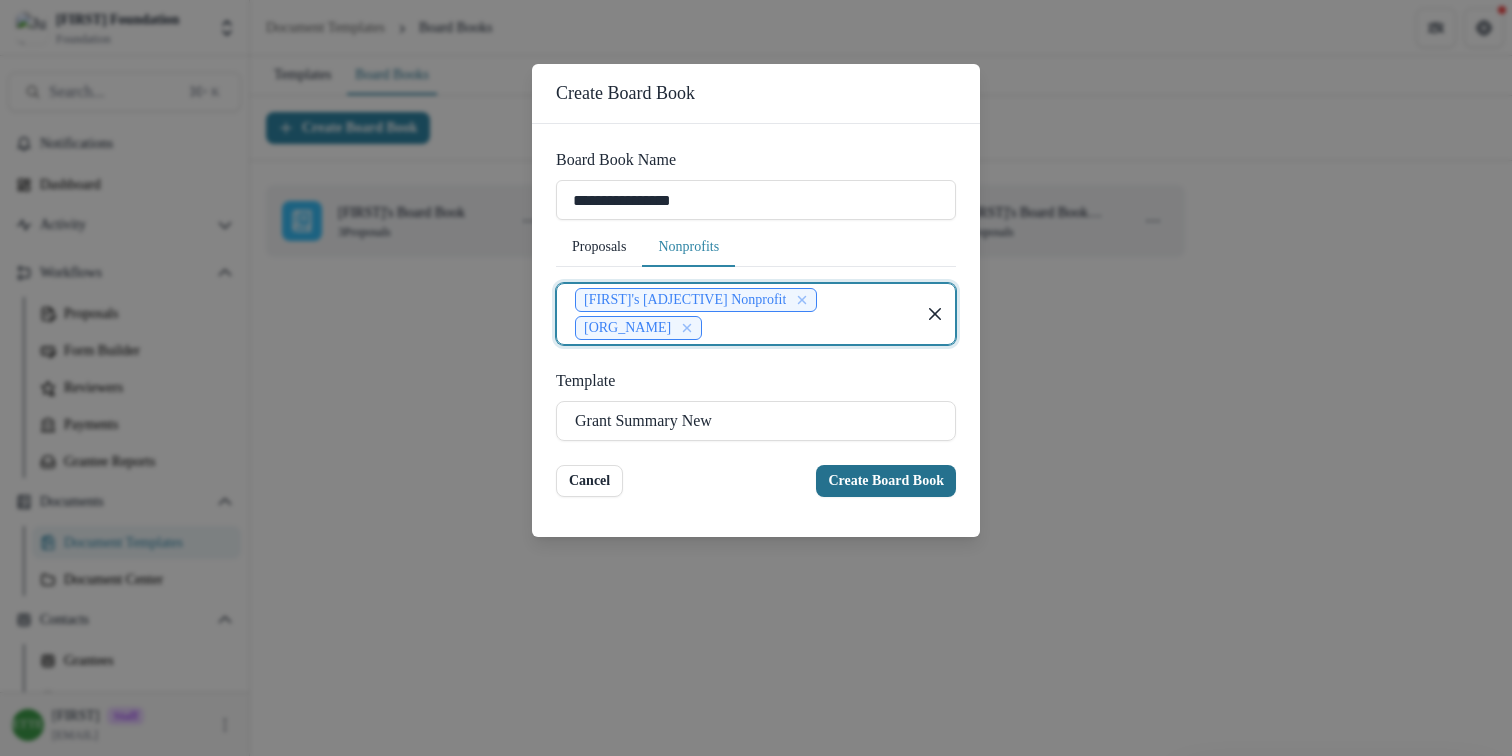 click on "Create Board Book" at bounding box center (886, 481) 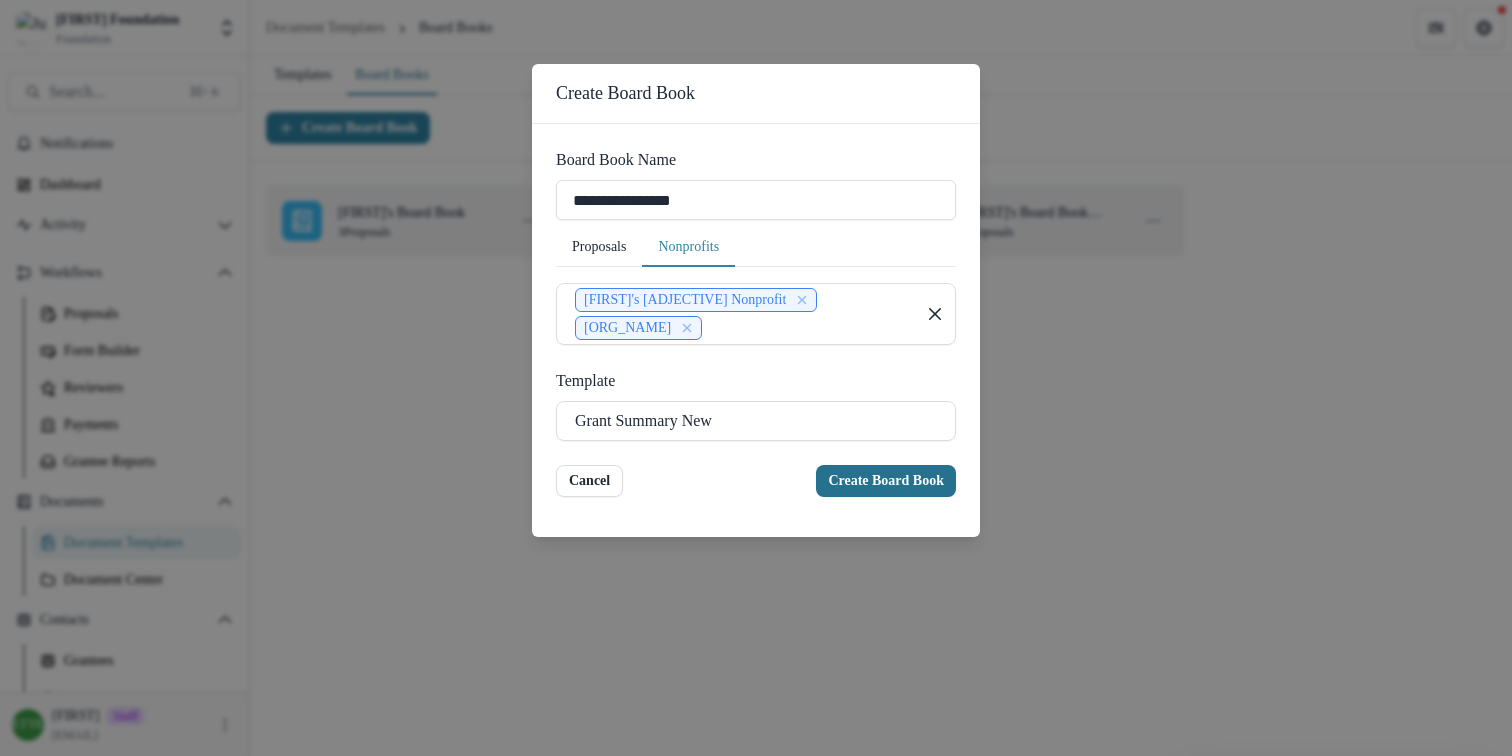 click on "Create Board Book" at bounding box center [886, 481] 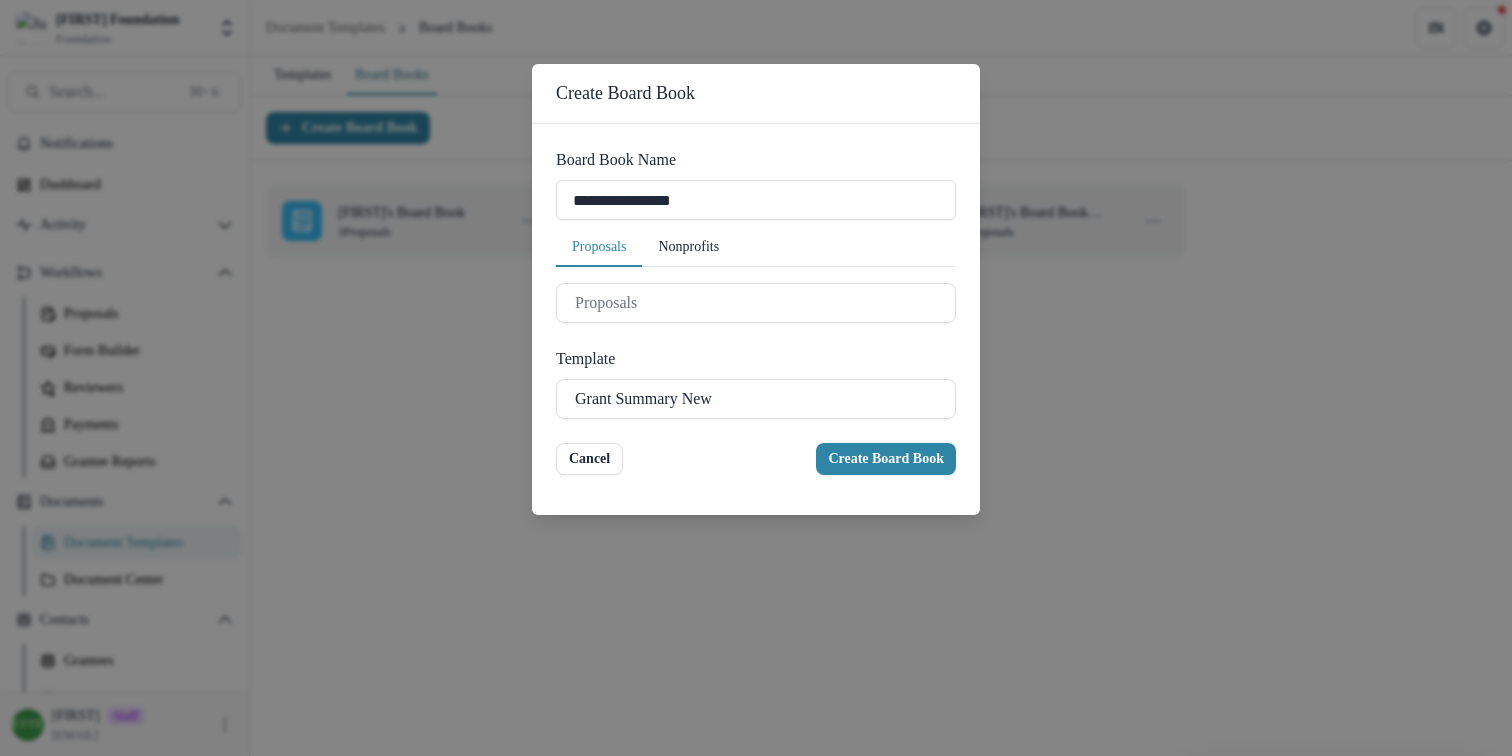 click on "Proposals" at bounding box center (599, 247) 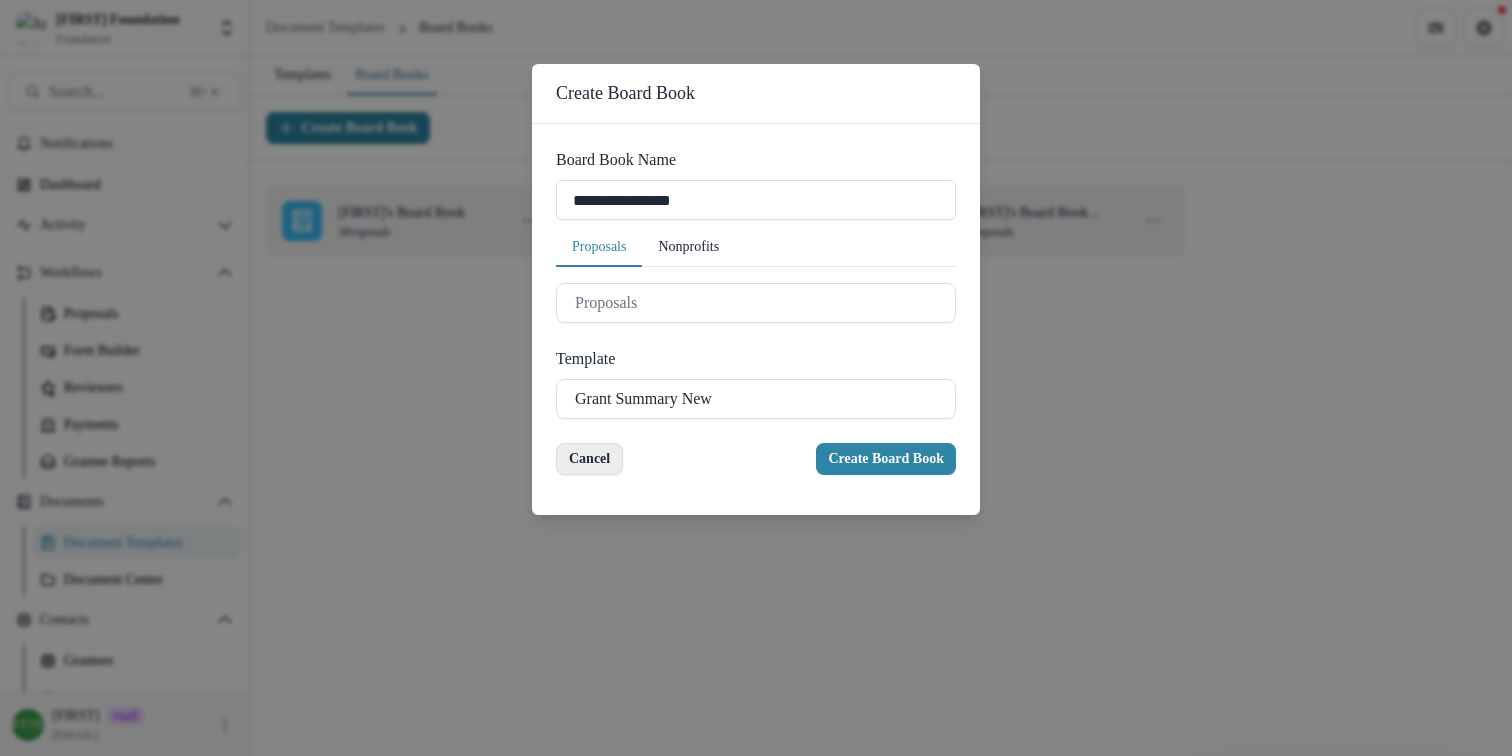 click on "Cancel" at bounding box center (589, 459) 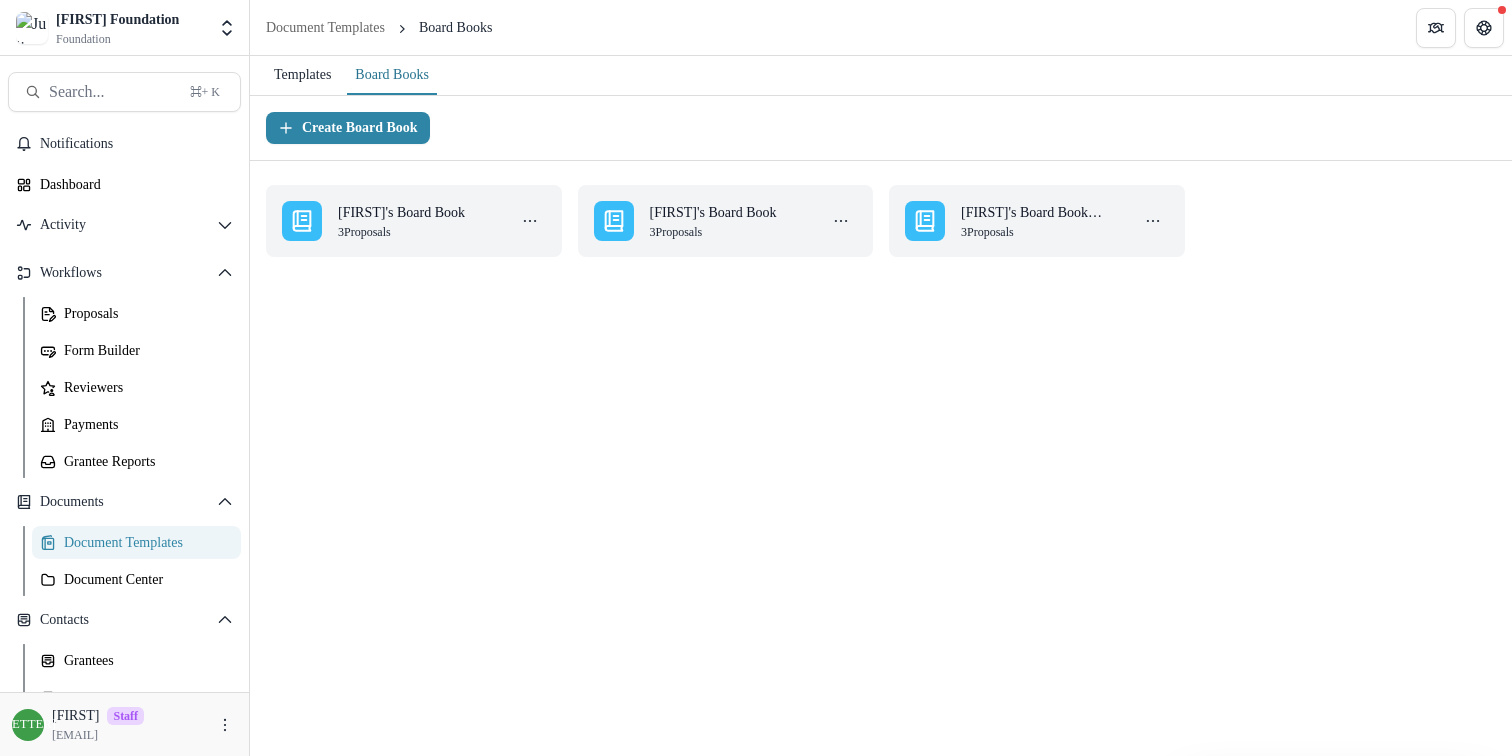 click on "**********" at bounding box center (881, 426) 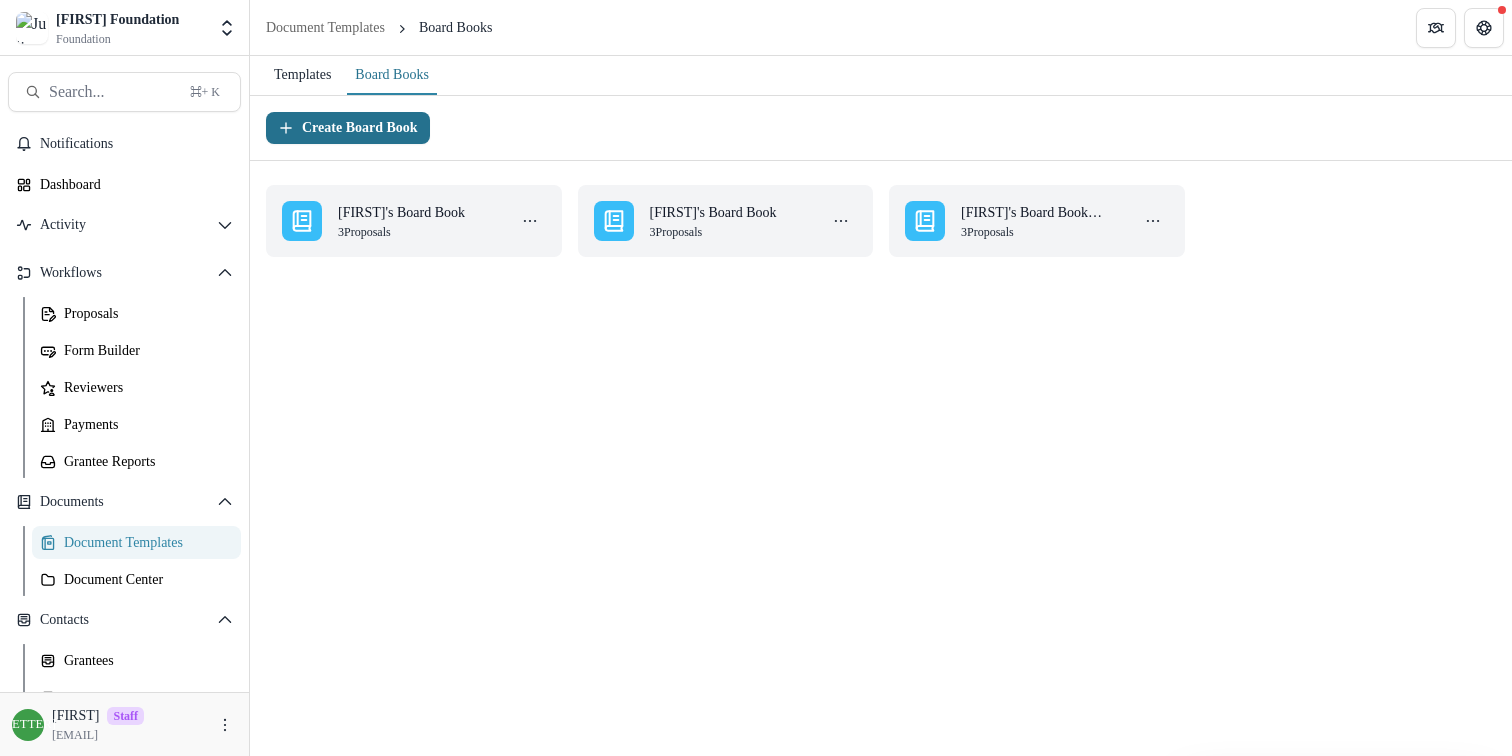 click on "Create Board Book" at bounding box center (348, 128) 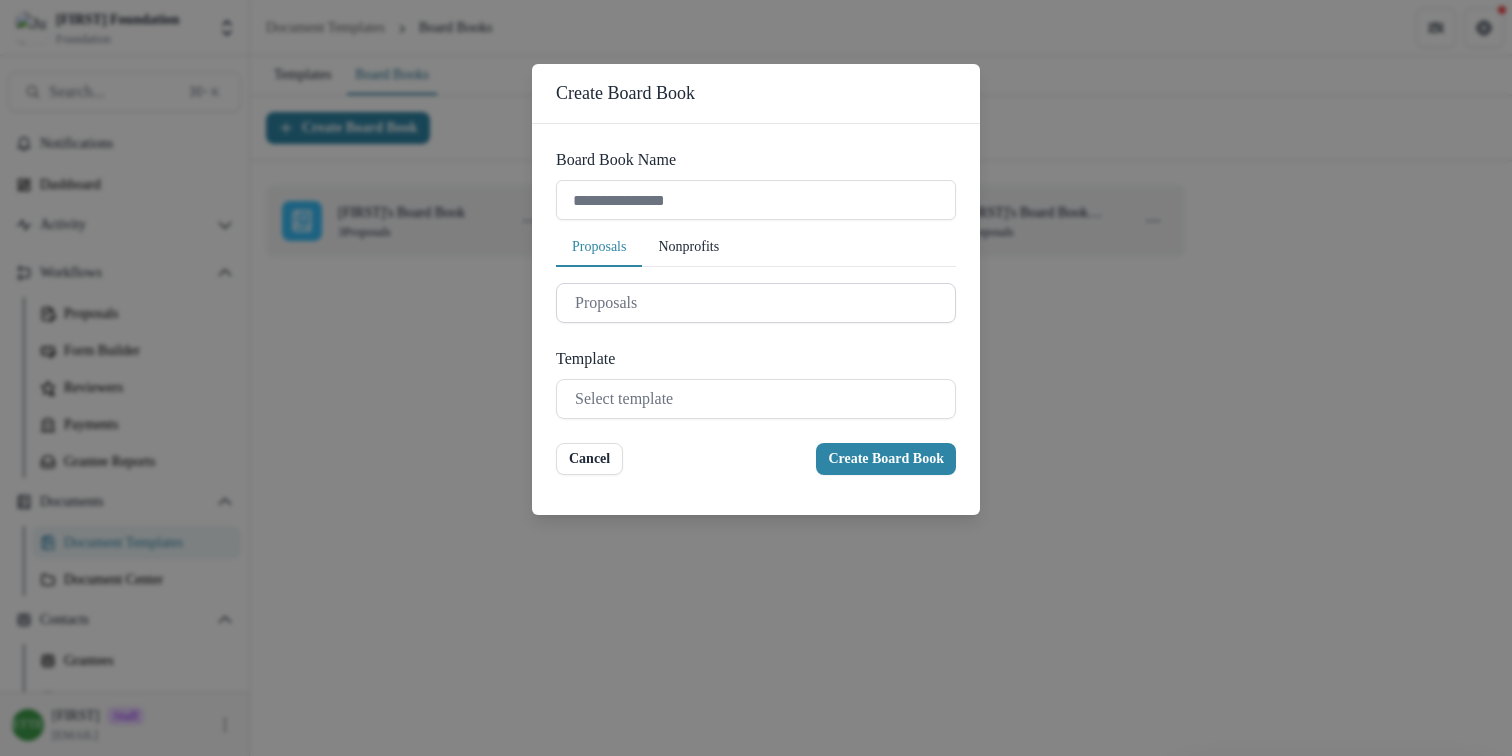 click at bounding box center (756, 303) 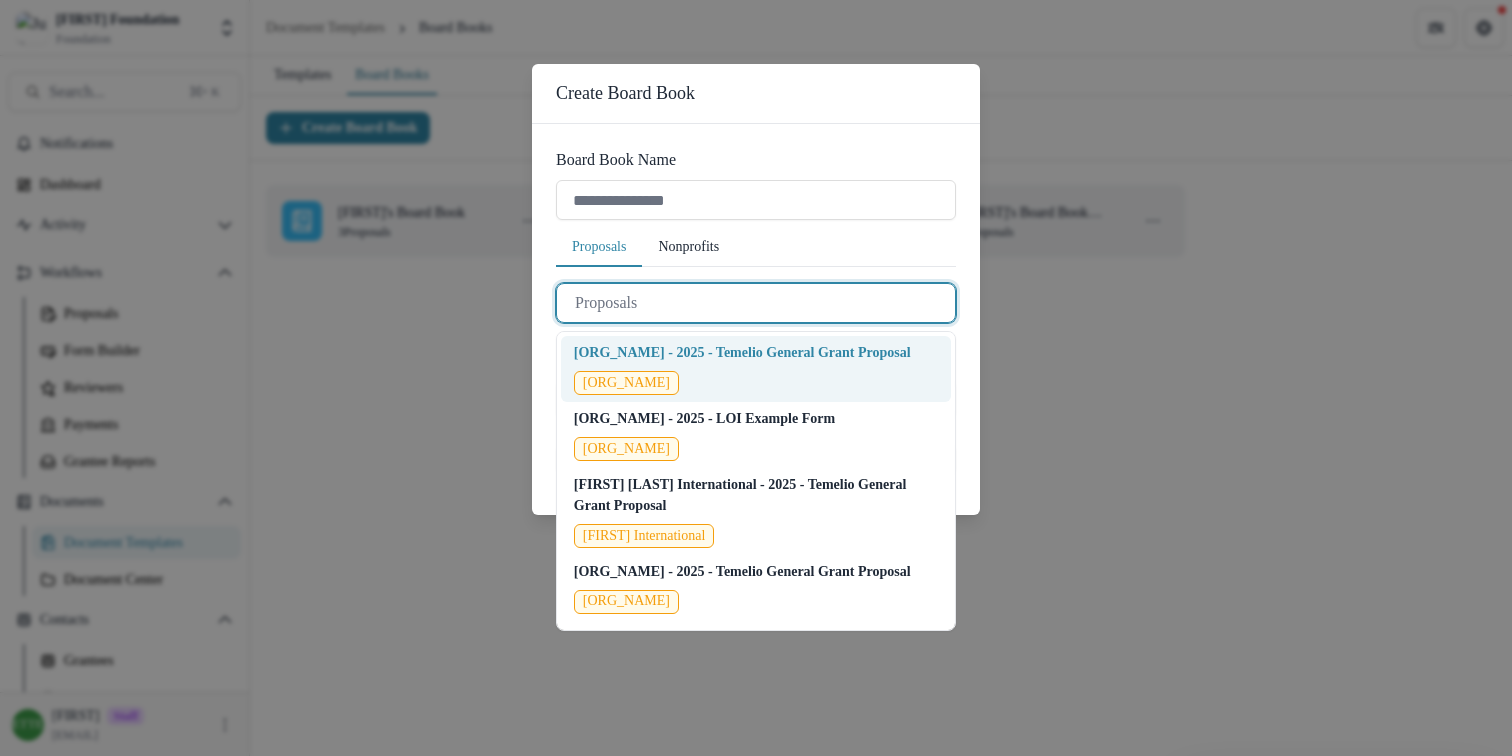 click on "[ORG_NAME] - 2025 - Temelio General Grant Proposal [ORG_NAME]" at bounding box center (742, 368) 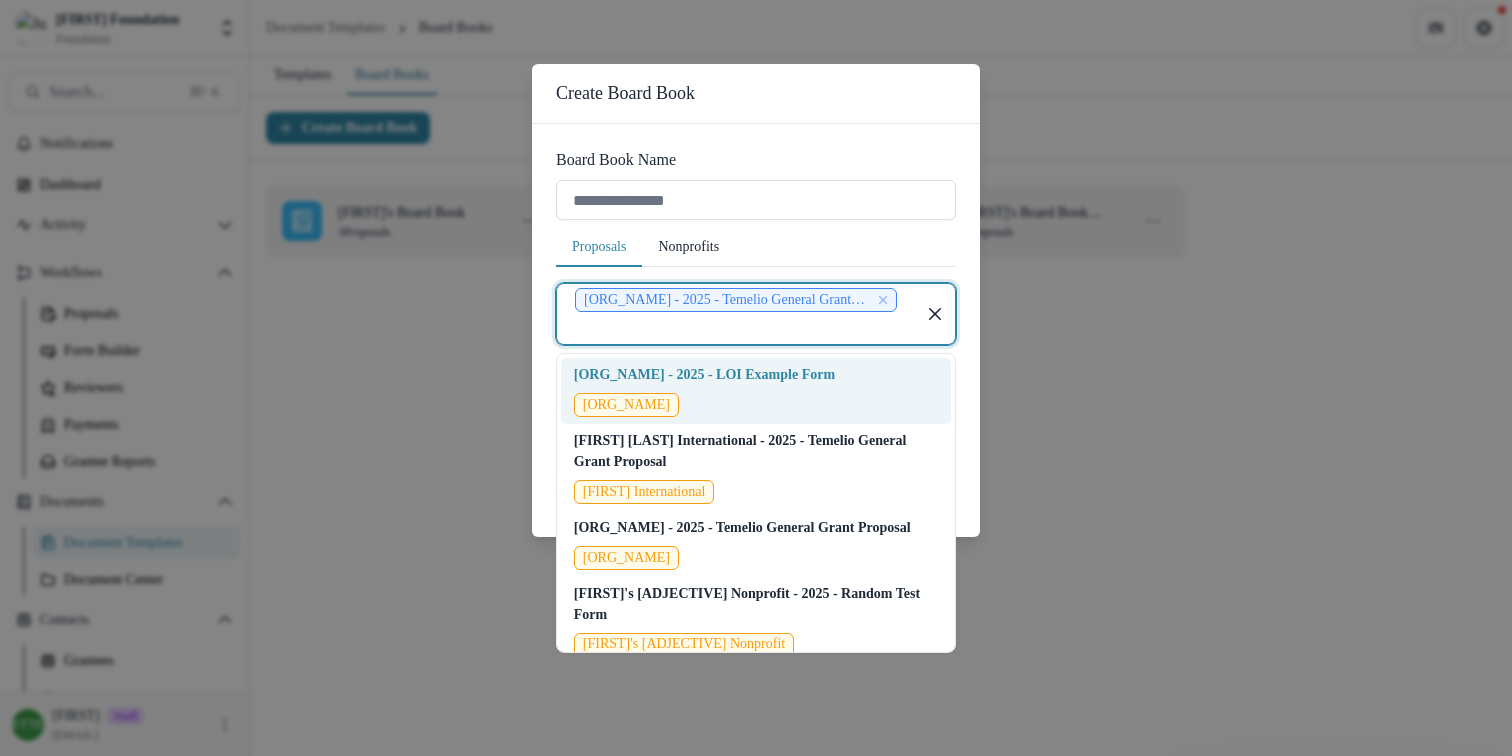 click at bounding box center (736, 328) 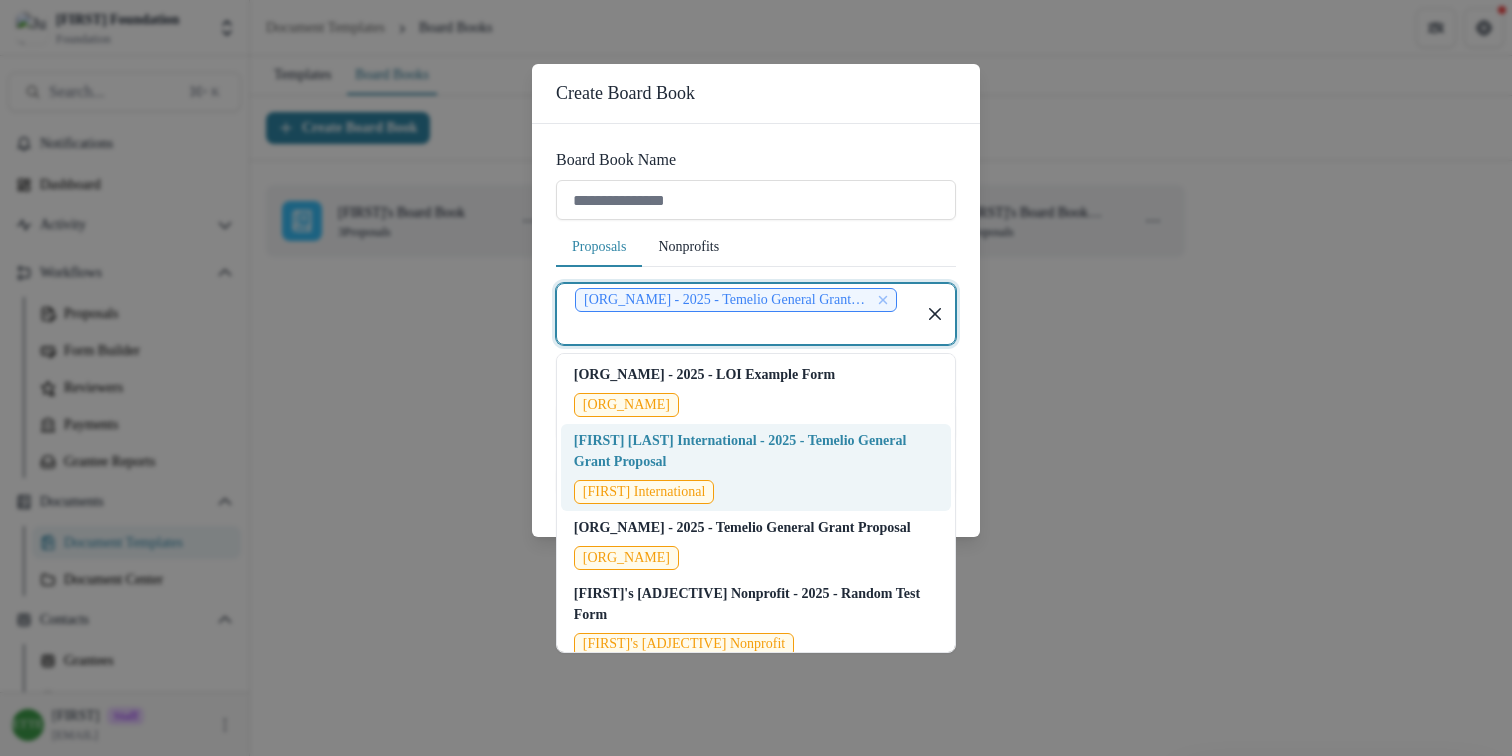 click on "[FIRST] [LAST] International - 2025 - Temelio General Grant Proposal" at bounding box center (756, 451) 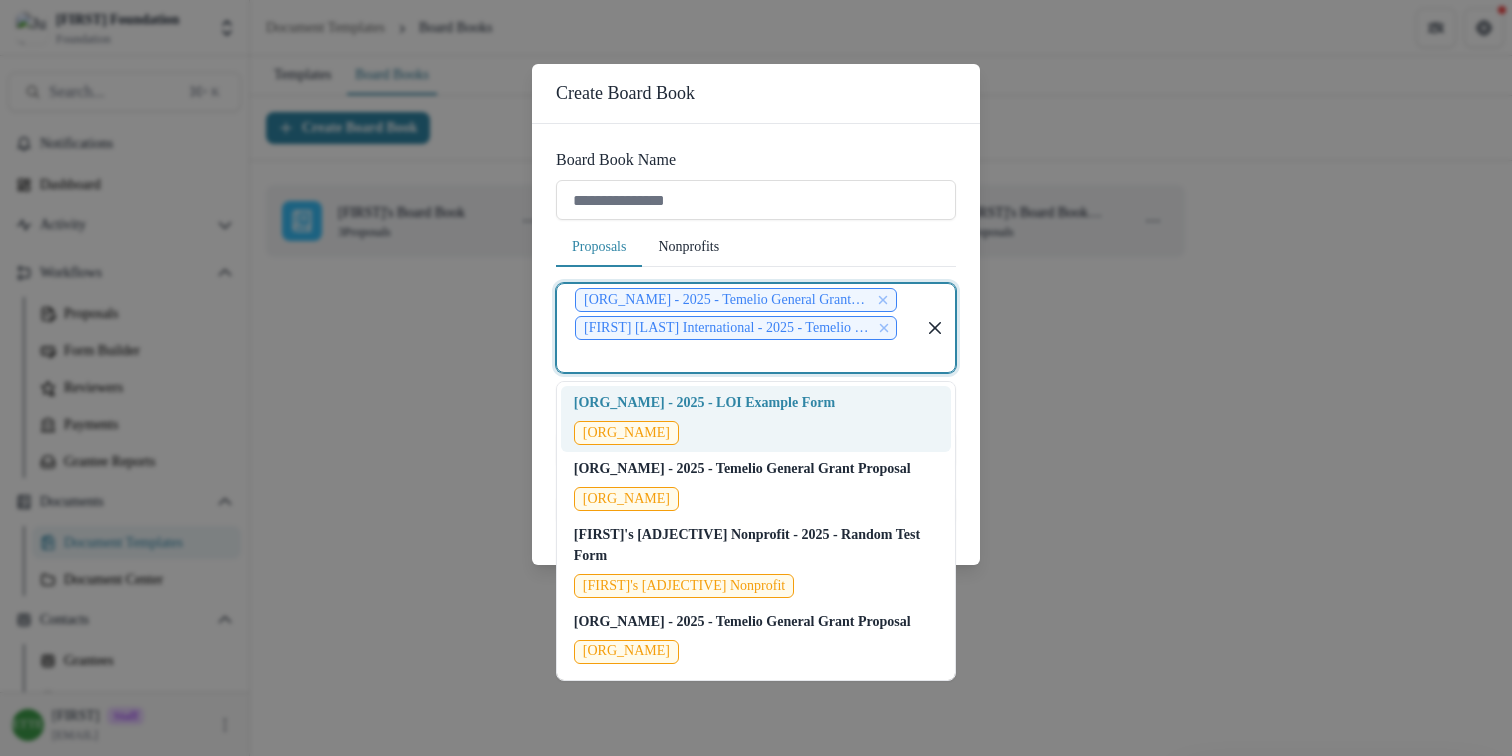 click at bounding box center (736, 356) 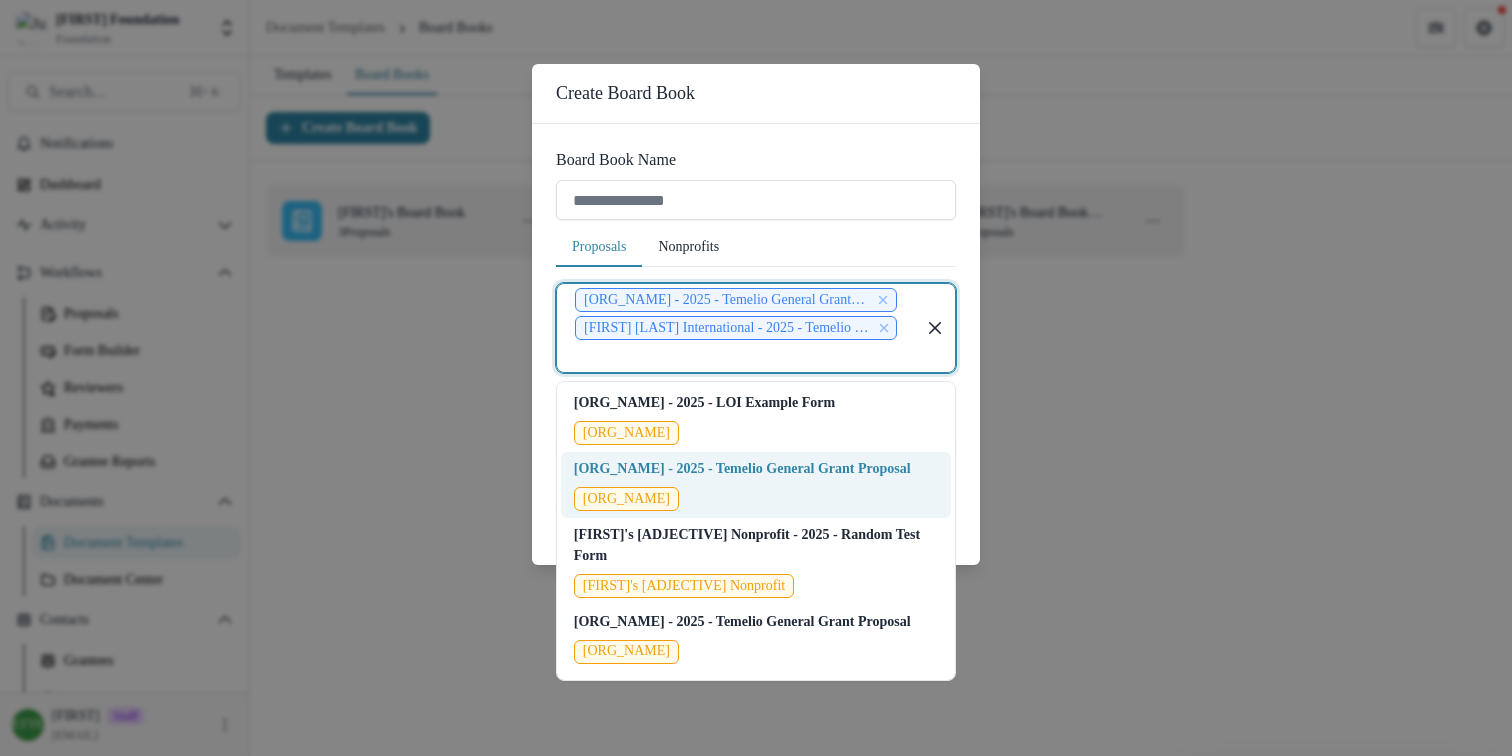 click on "[ORG_NAME] - 2025 - Temelio General Grant Proposal" at bounding box center (742, 468) 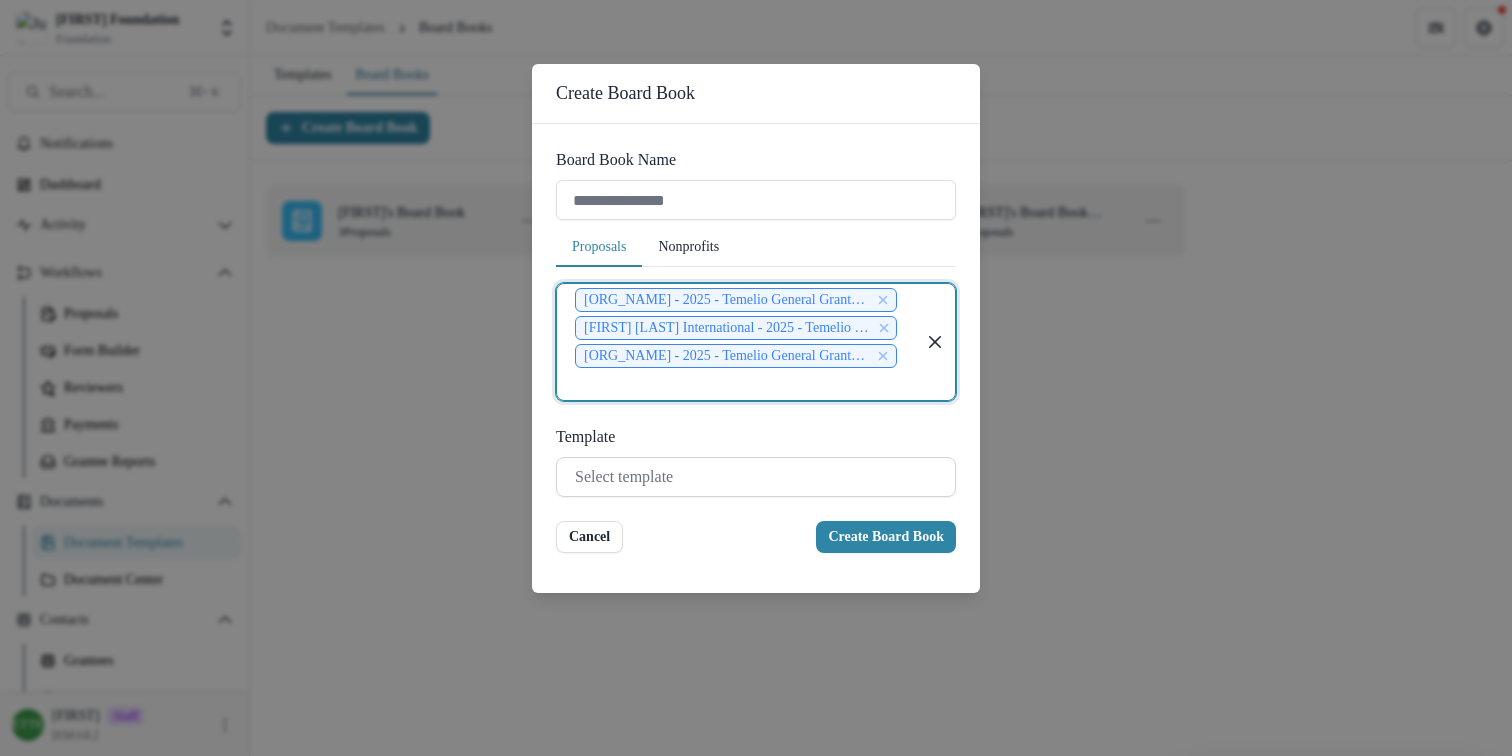 click at bounding box center (0, 0) 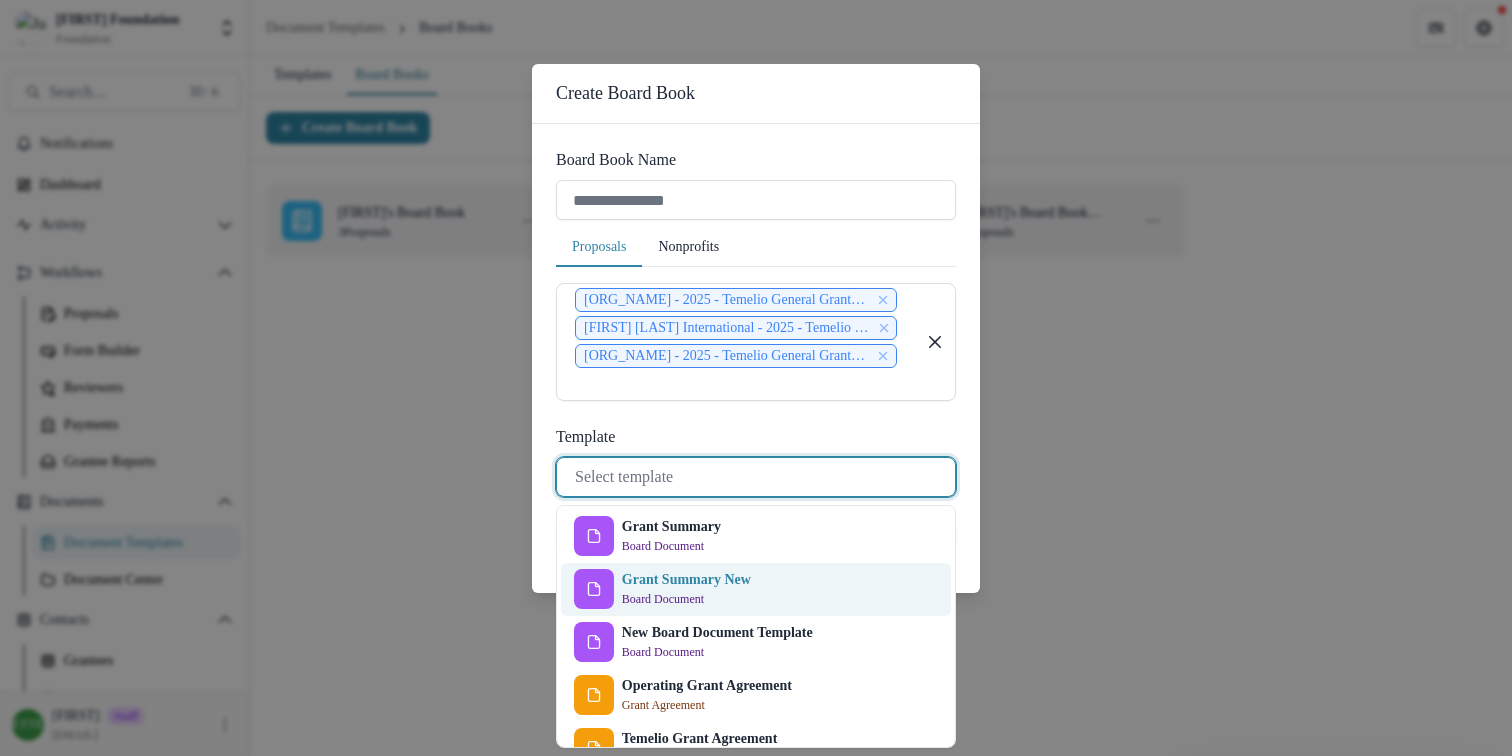 click on "Board Document" at bounding box center (663, 599) 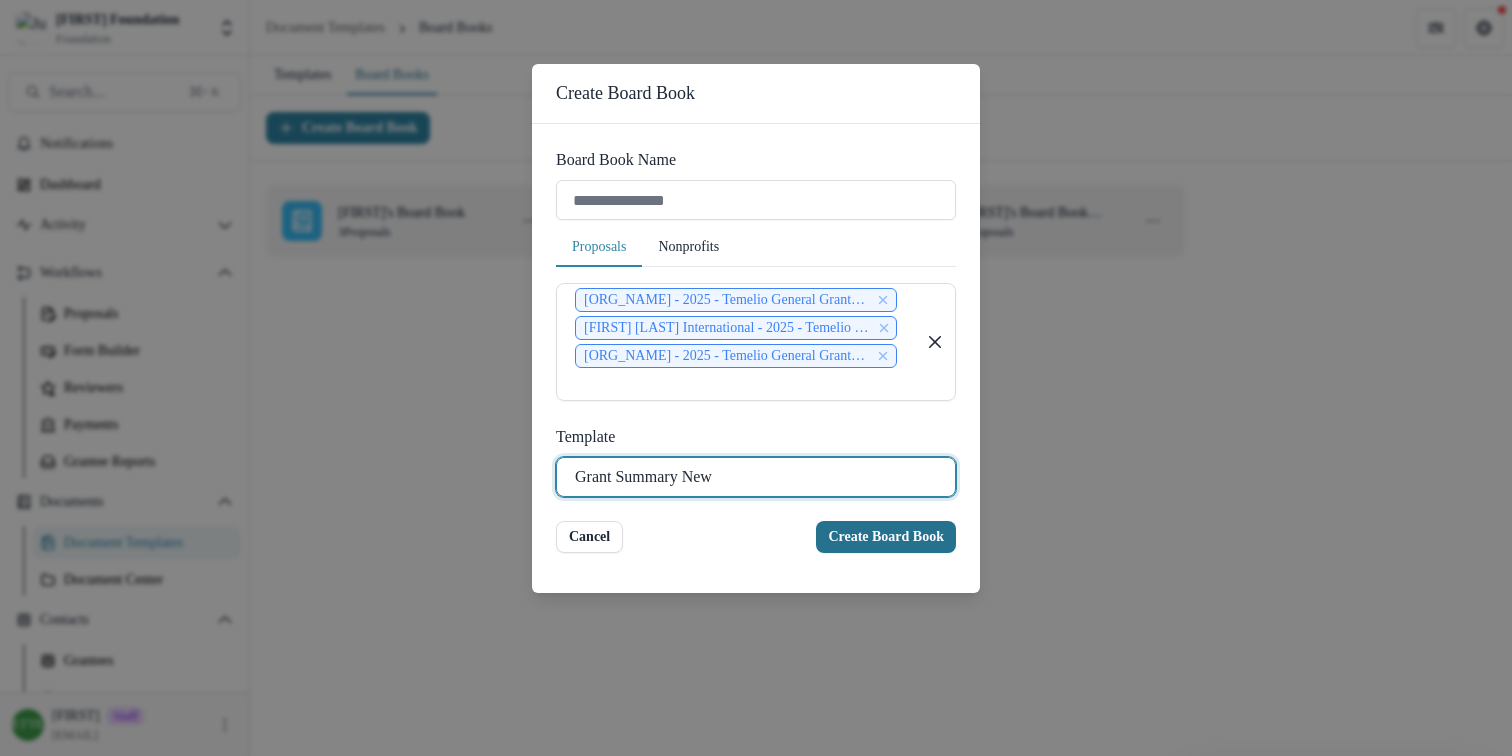 click on "Create Board Book" at bounding box center [886, 537] 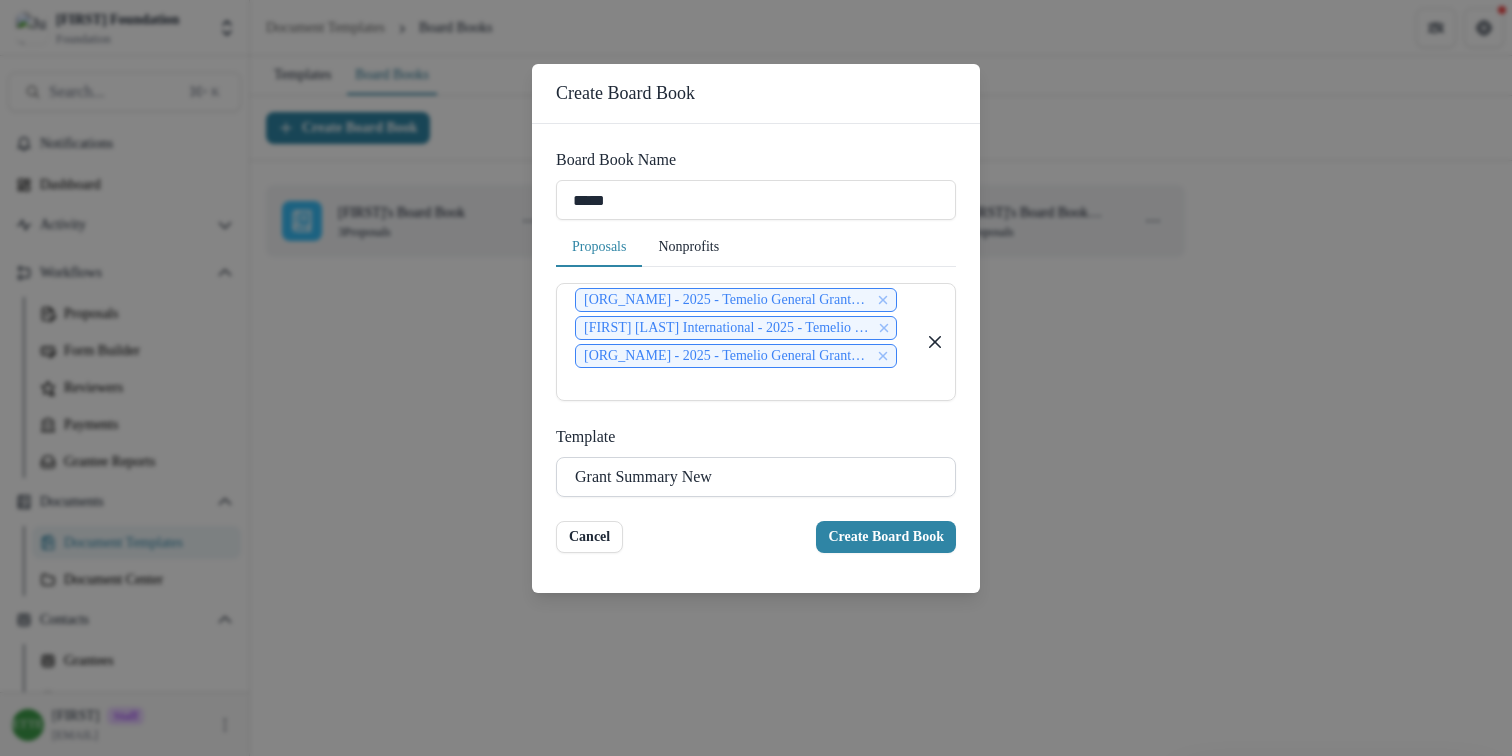 type on "**********" 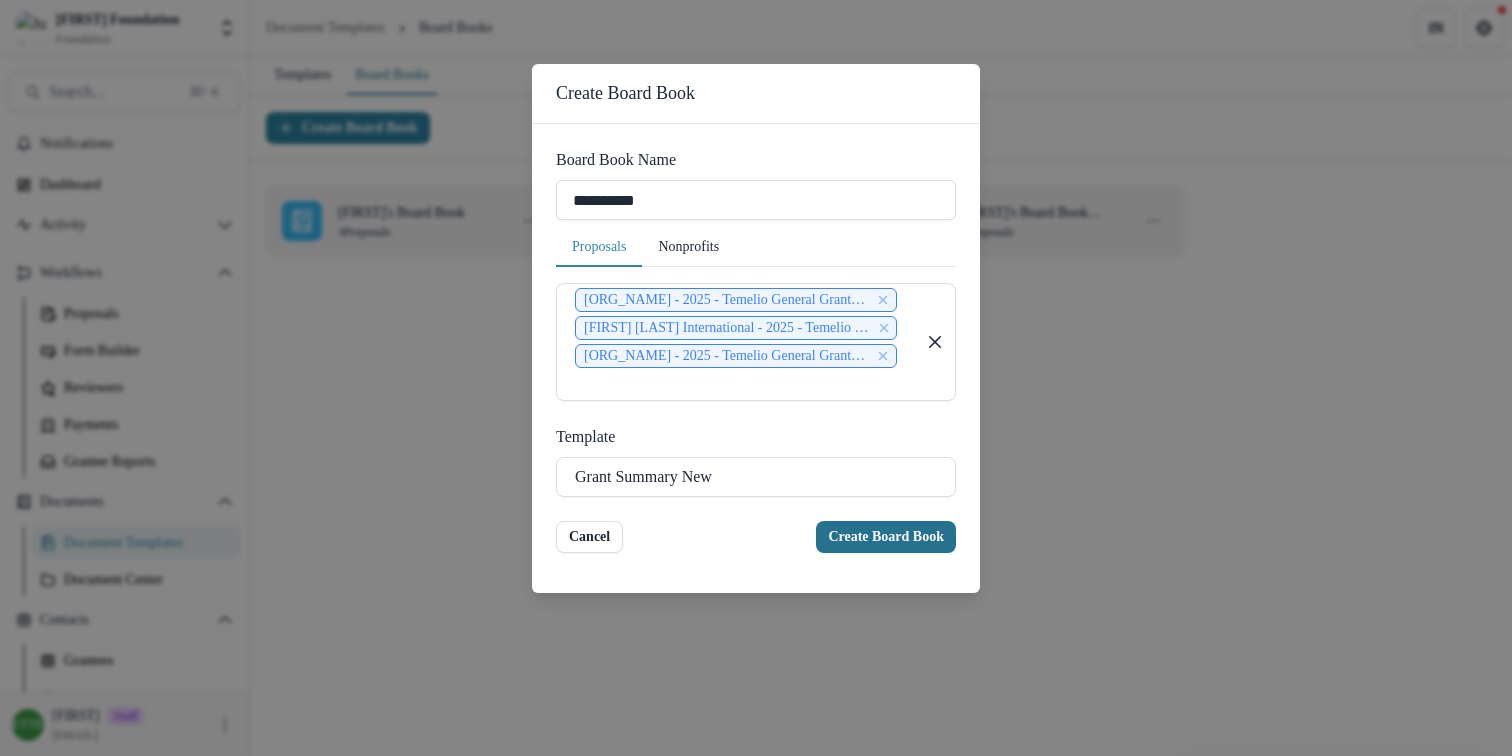click on "Create Board Book" at bounding box center [886, 537] 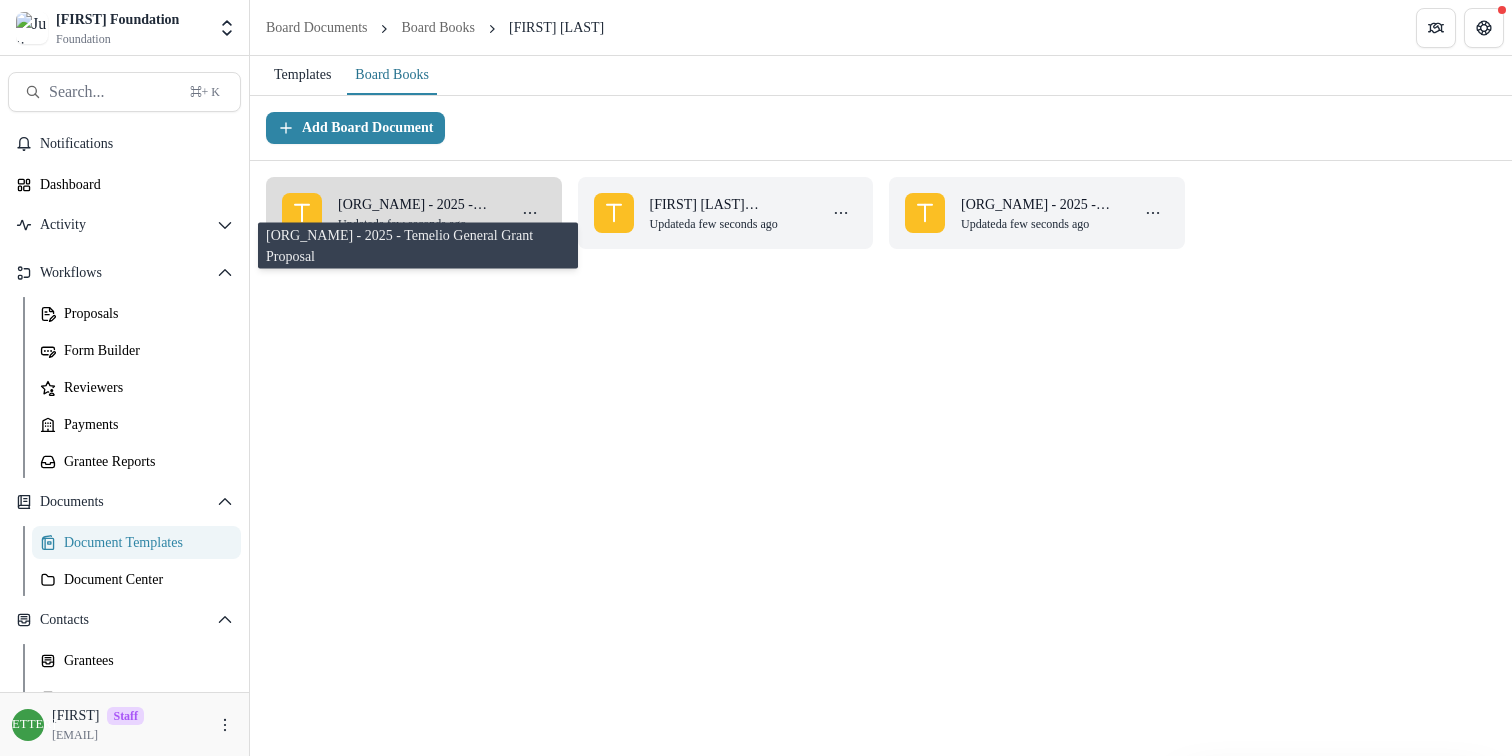 click on "[ORG_NAME] - 2025 - Temelio General Grant Proposal" at bounding box center (418, 204) 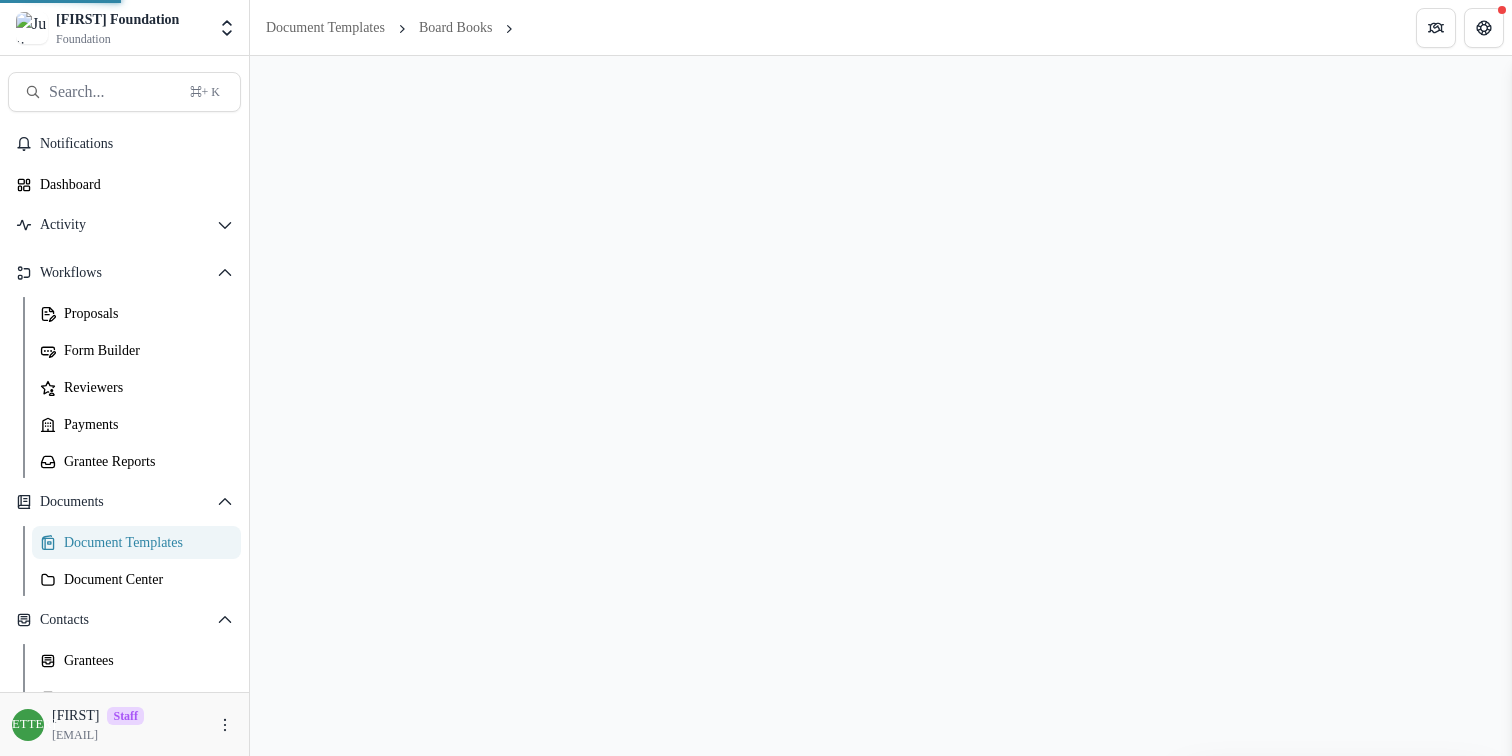 click on "Proposal Details" at bounding box center [881, 406] 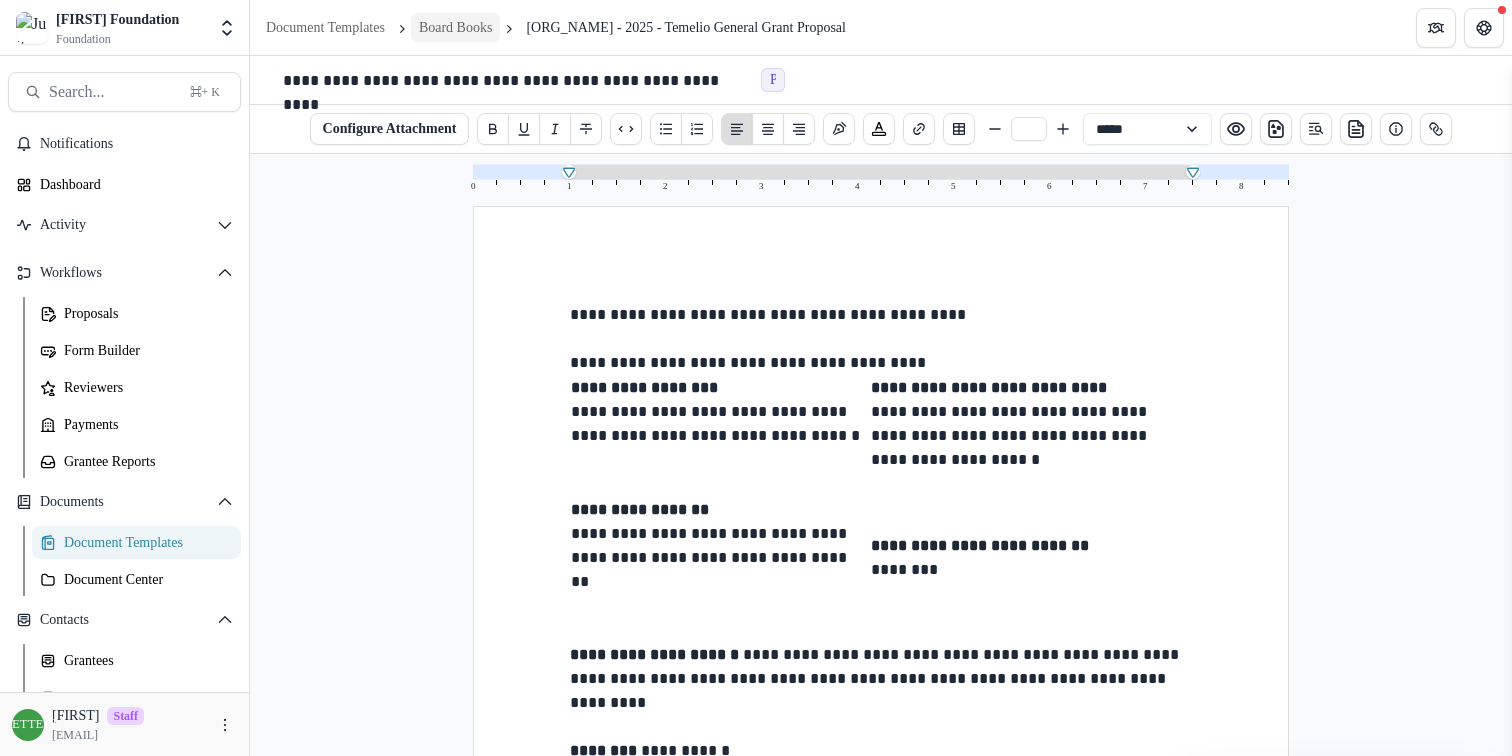 click on "Board Books" at bounding box center [456, 27] 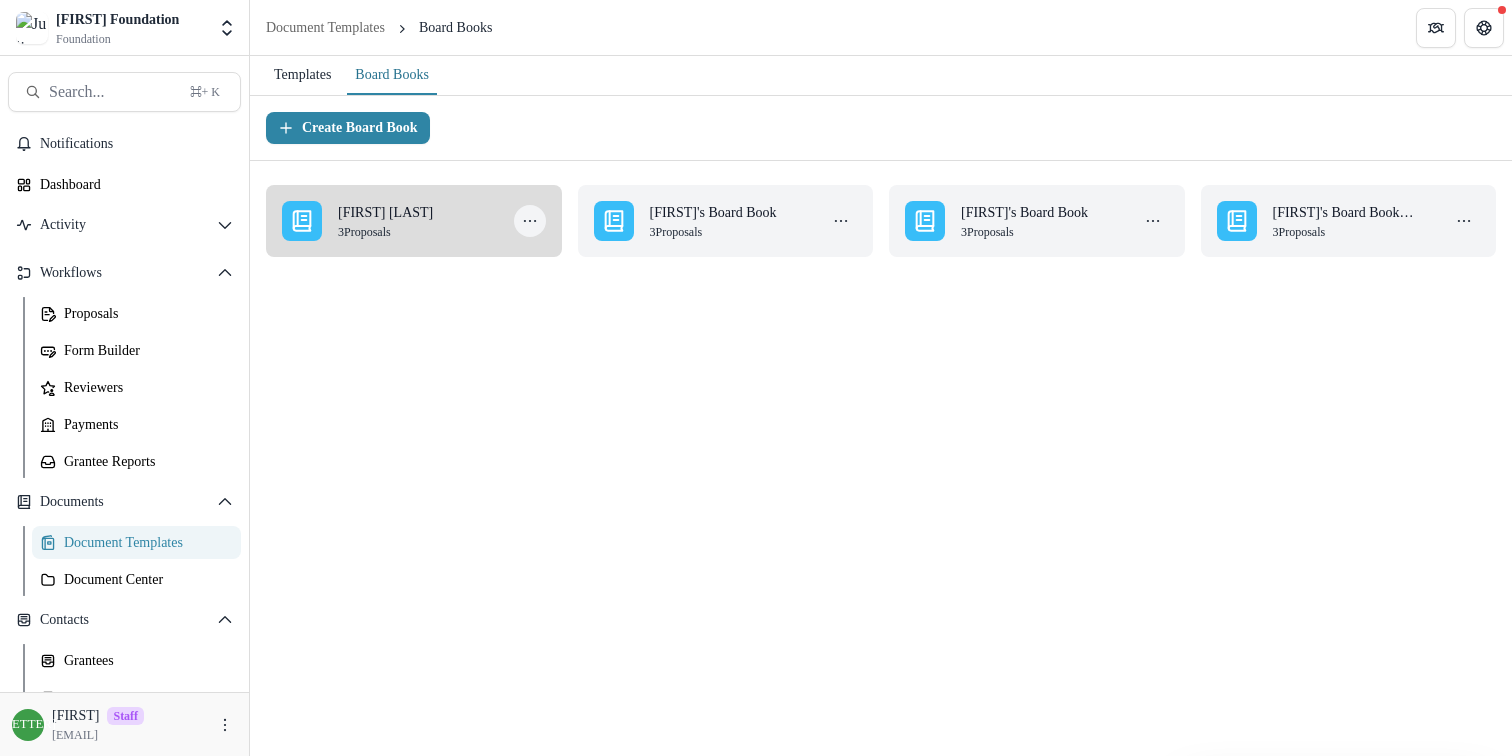 click at bounding box center [530, 221] 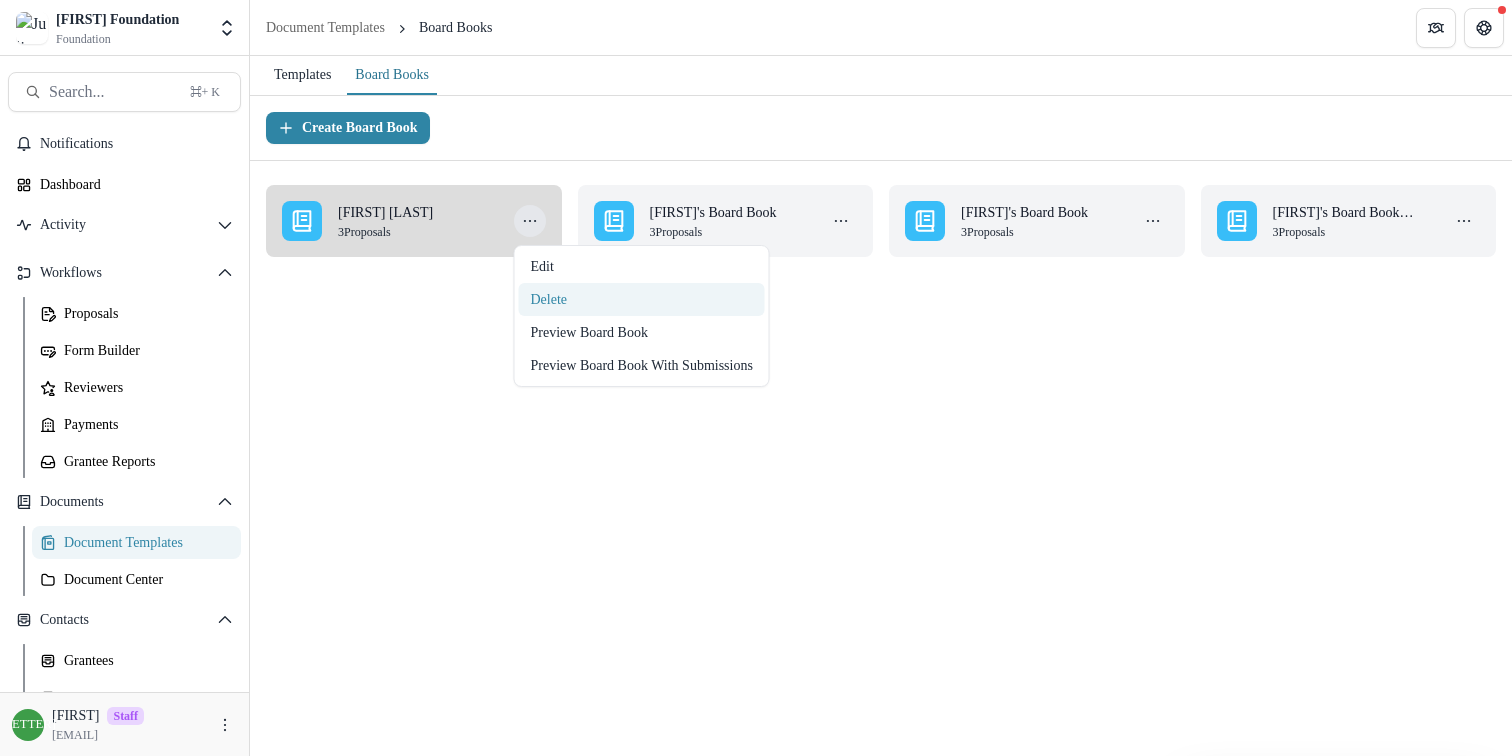 click on "Delete" at bounding box center (642, 299) 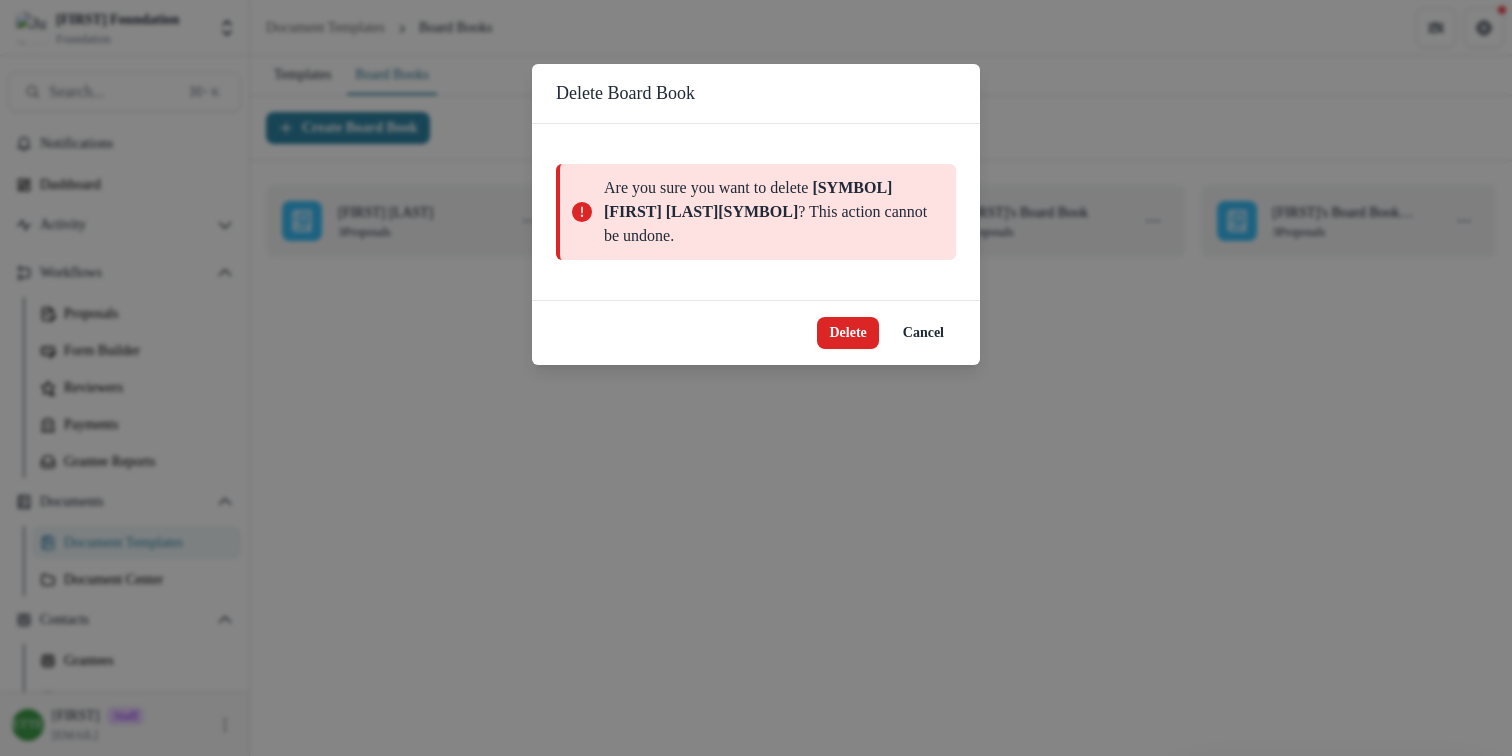 click on "Delete" at bounding box center [847, 333] 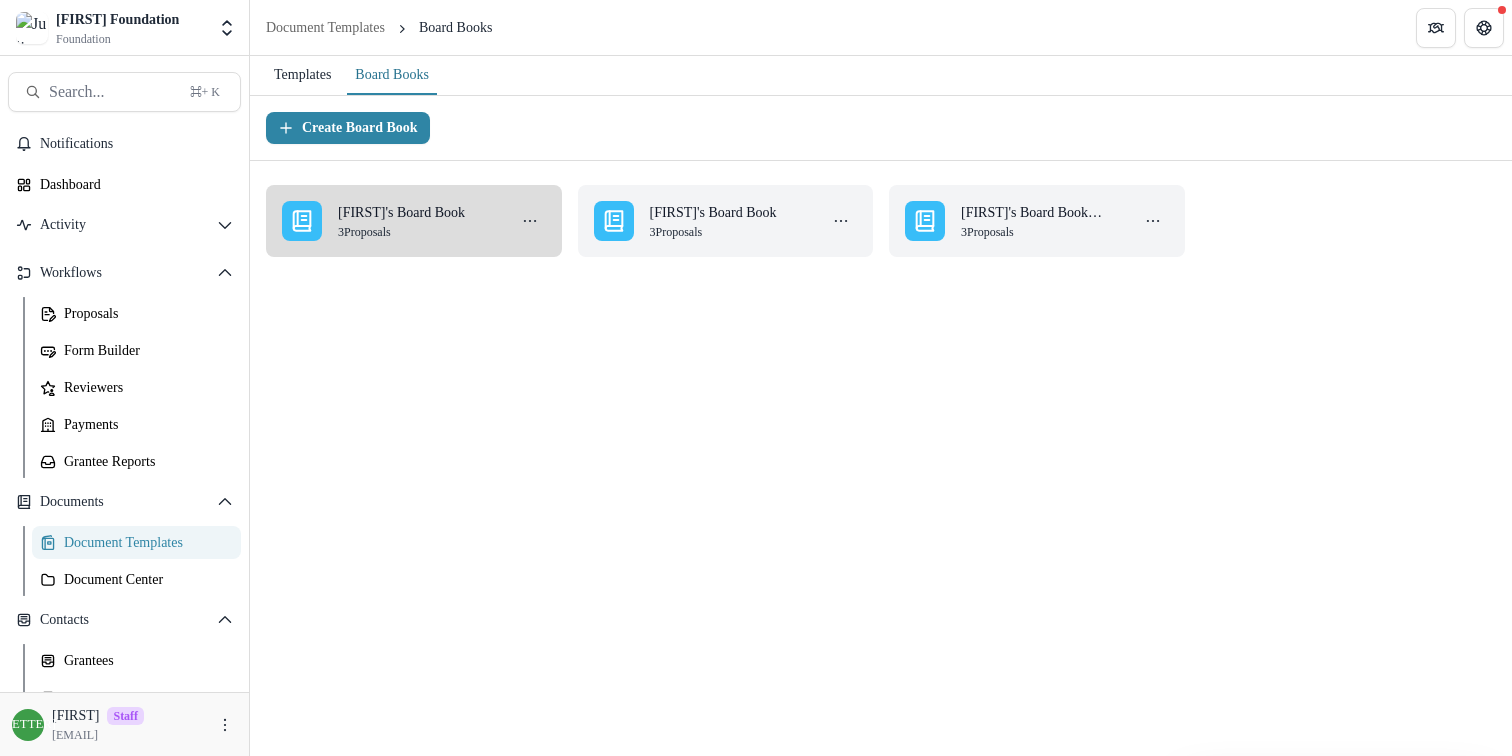 click on "[FIRST]'s Board Book" at bounding box center [418, 212] 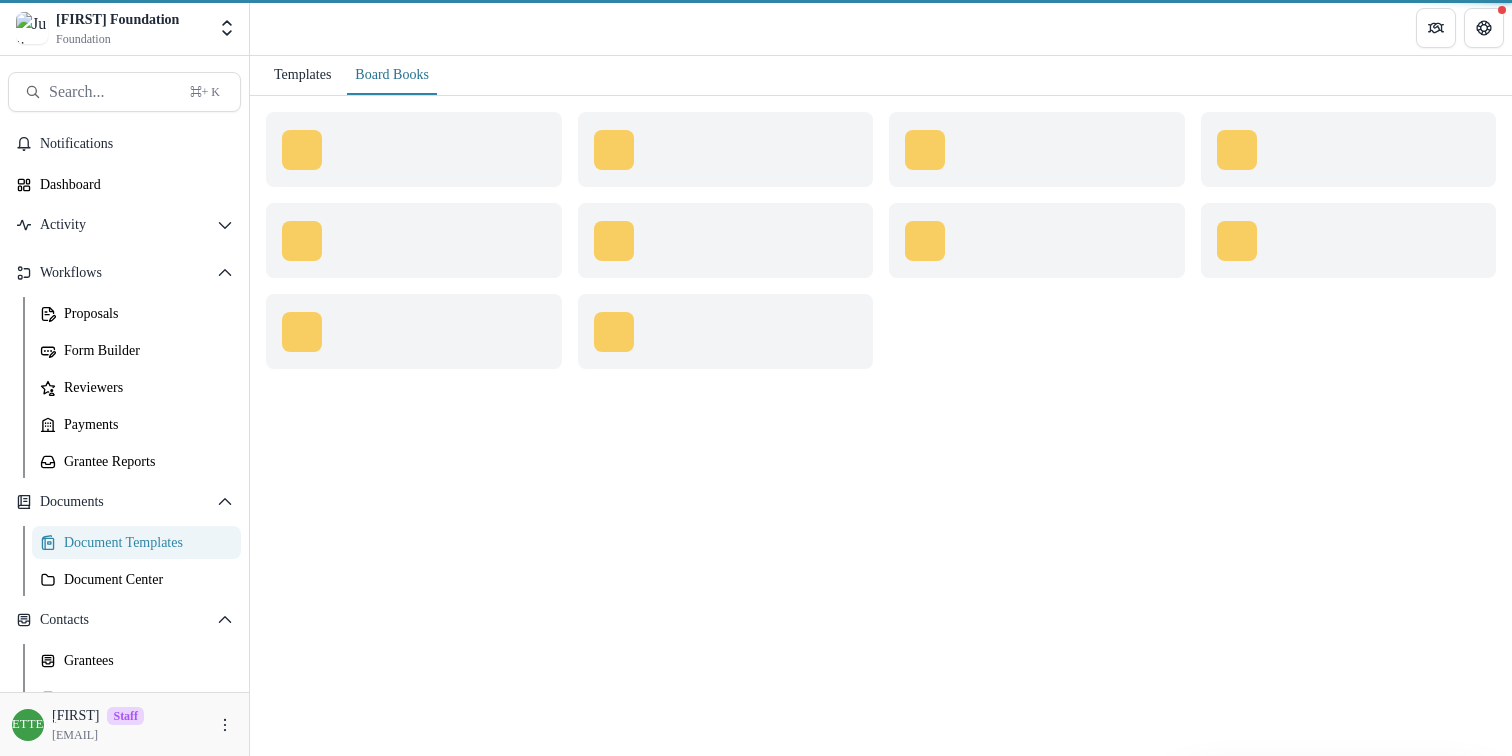click on "Loading Title Loading Subtitle" at bounding box center [418, 149] 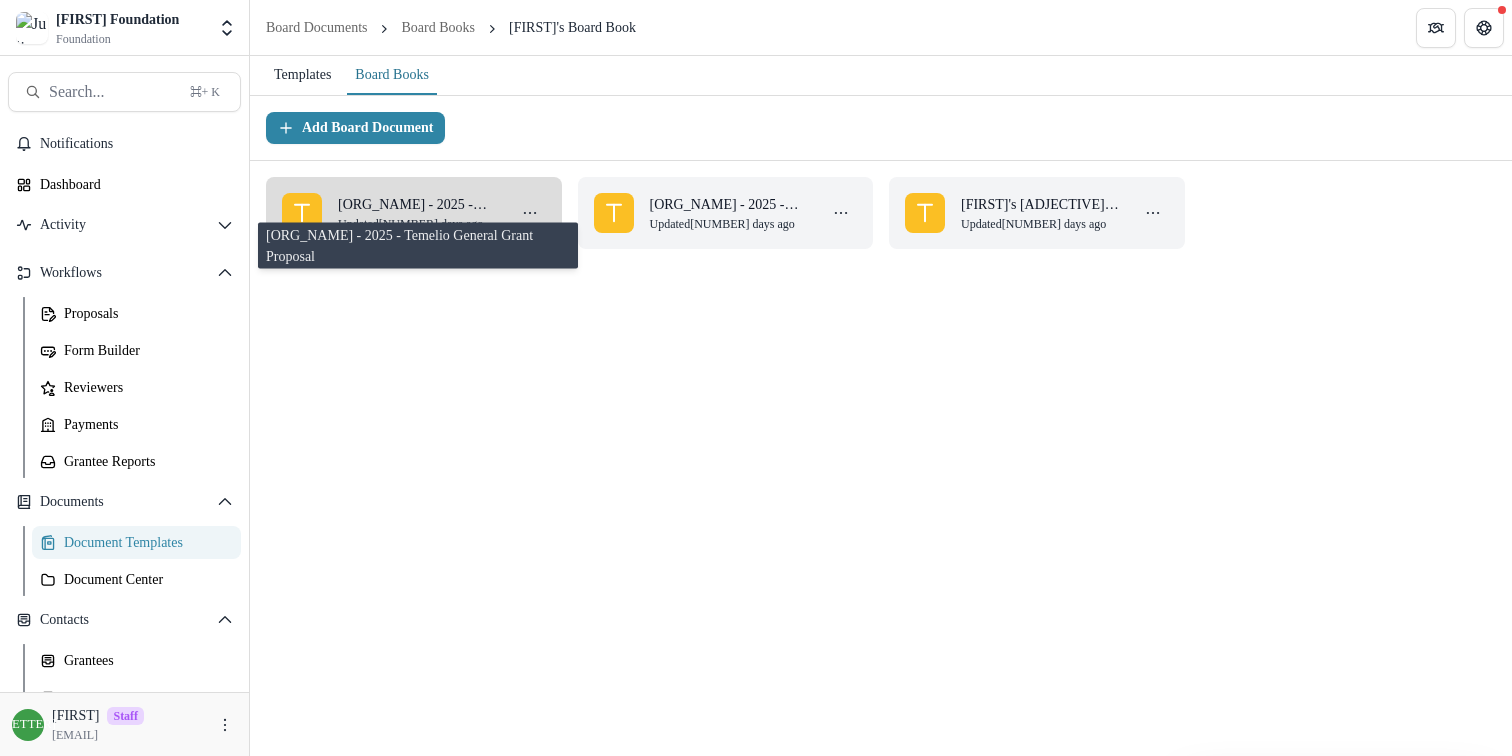 click on "[ORG_NAME] - 2025 - Temelio General Grant Proposal" at bounding box center [418, 204] 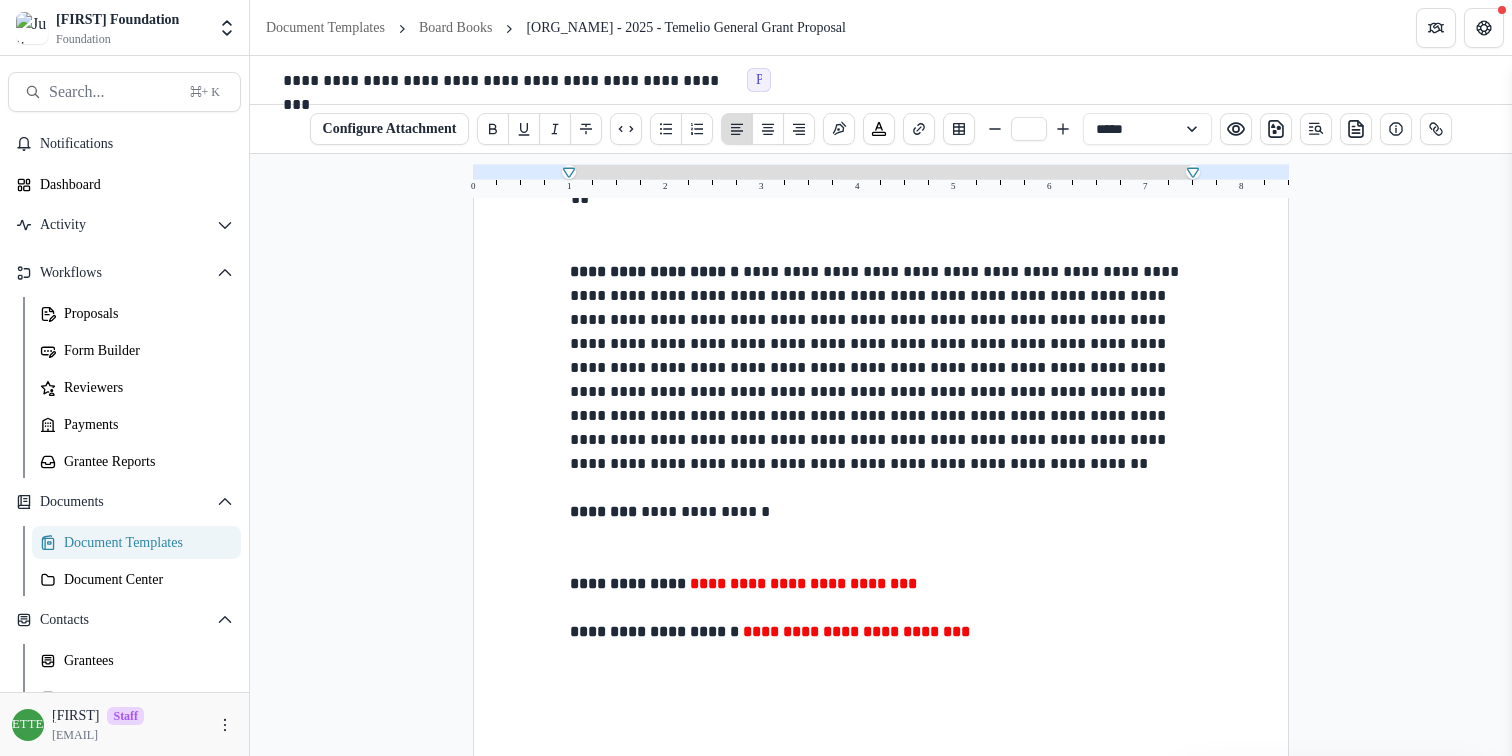 scroll, scrollTop: 447, scrollLeft: 0, axis: vertical 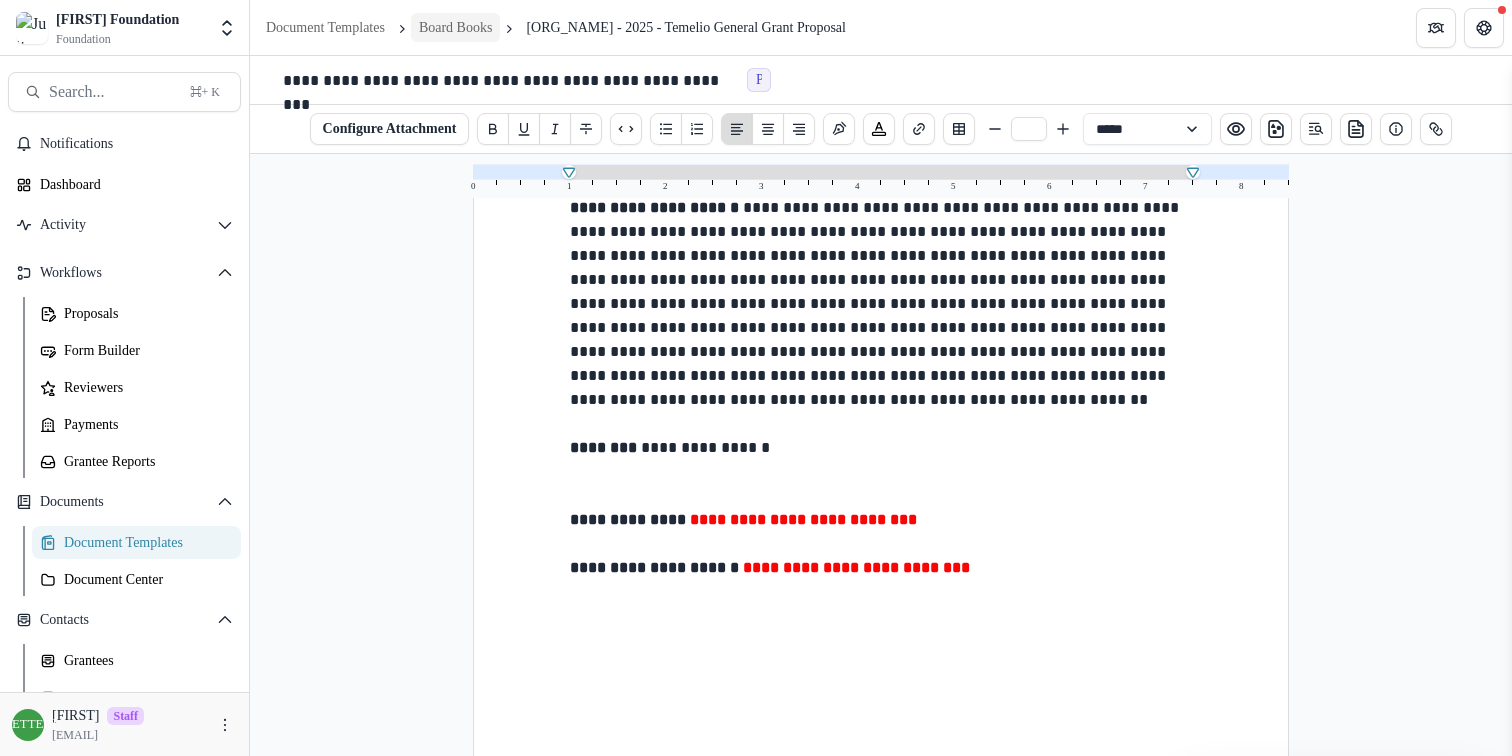 click on "Board Books" at bounding box center (456, 27) 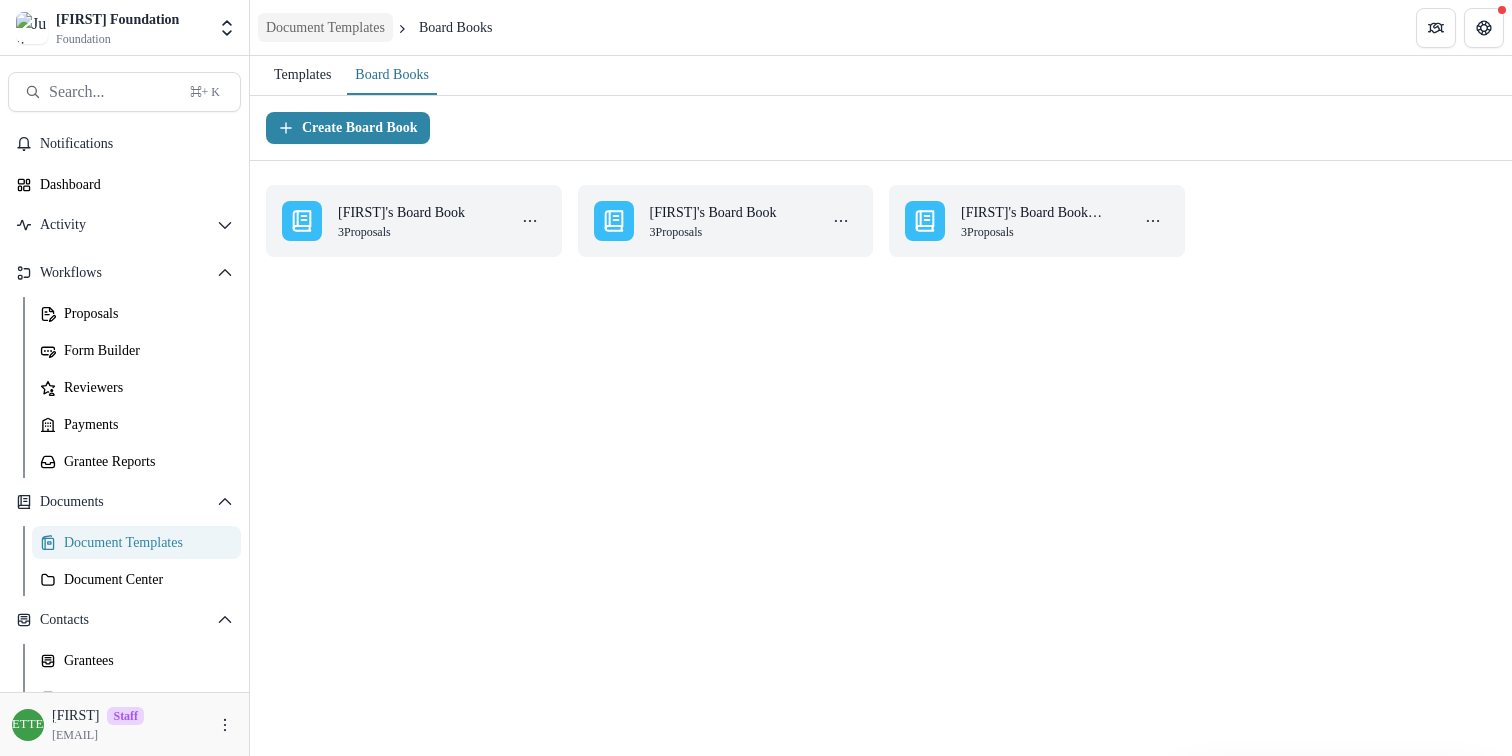click on "Document Templates" at bounding box center [325, 27] 